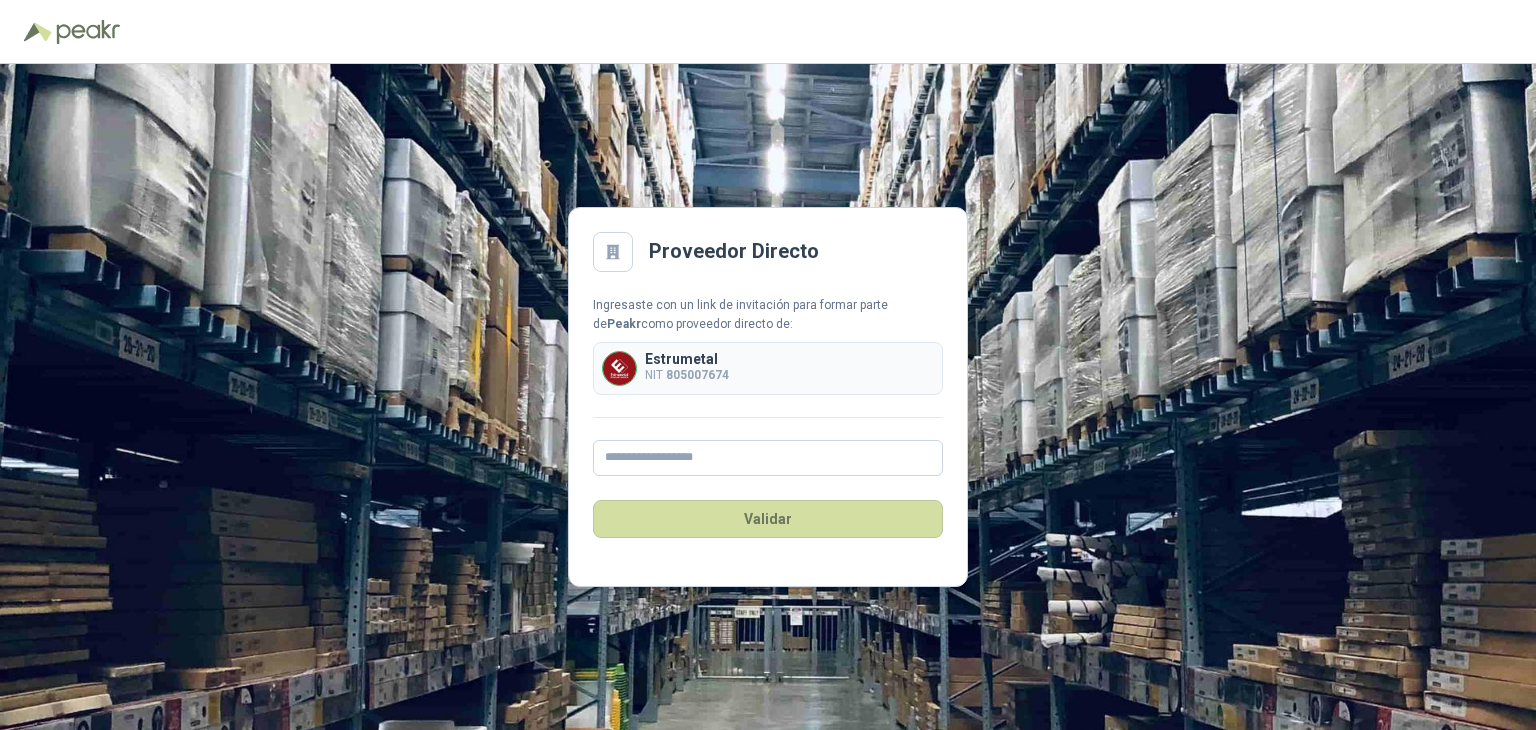 scroll, scrollTop: 0, scrollLeft: 0, axis: both 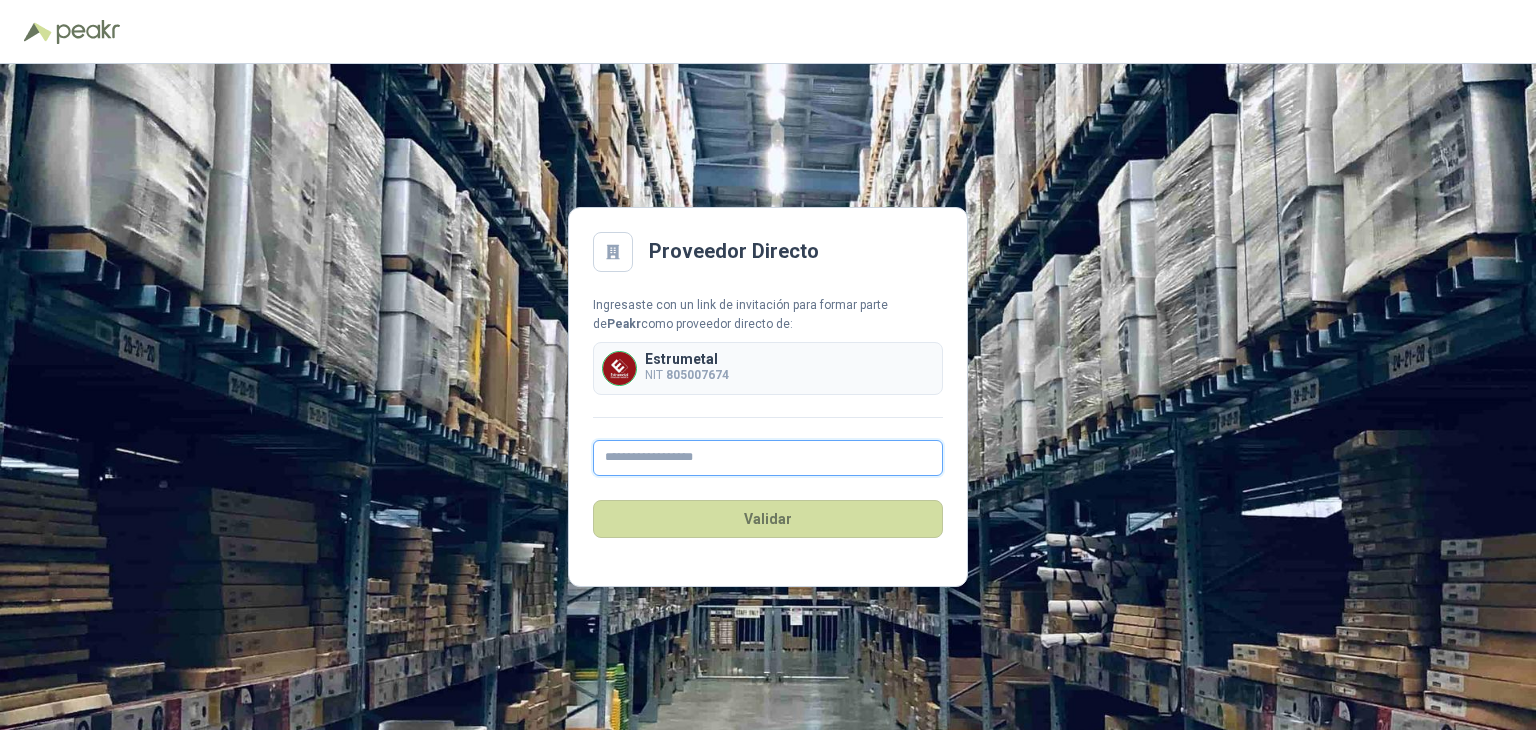 click at bounding box center (768, 458) 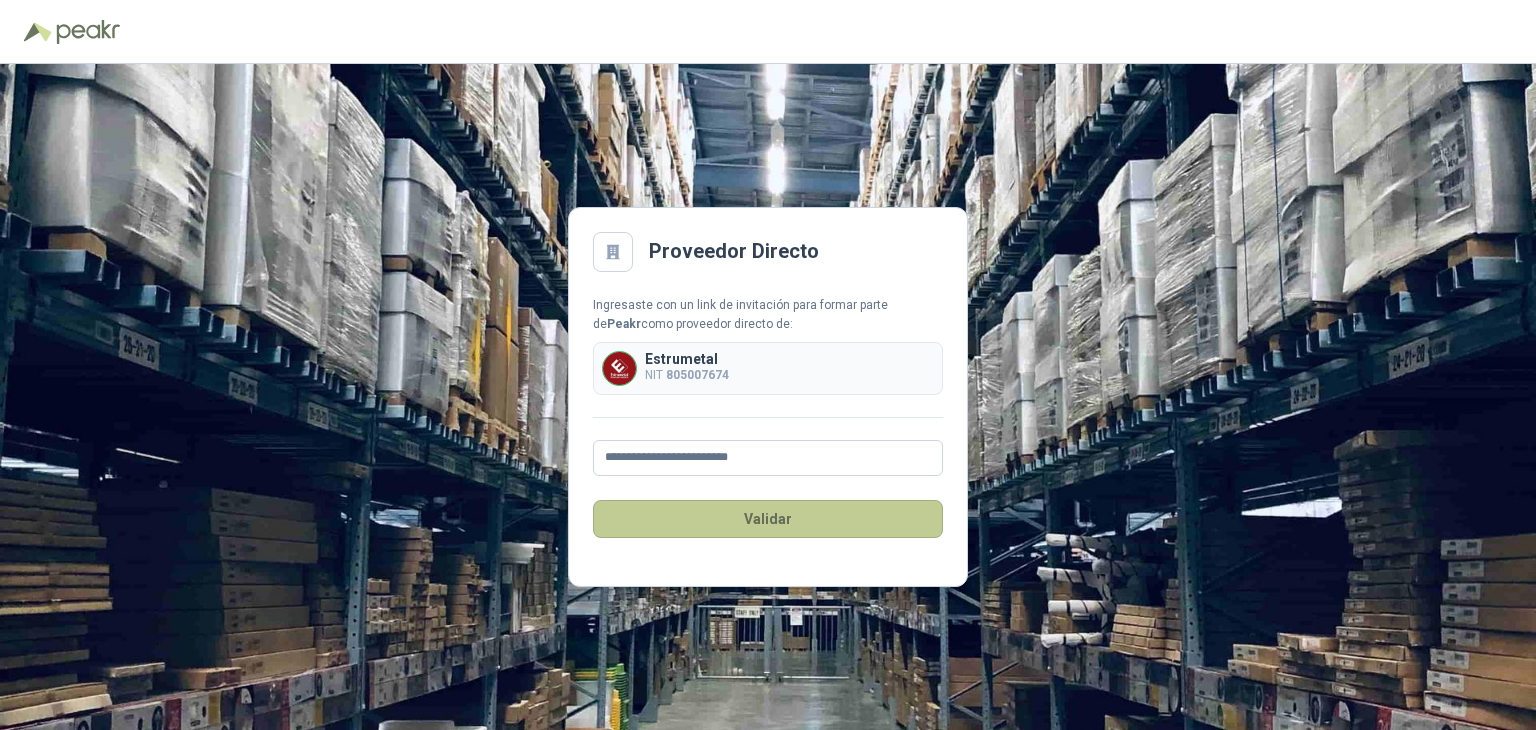 click on "Validar" at bounding box center (768, 519) 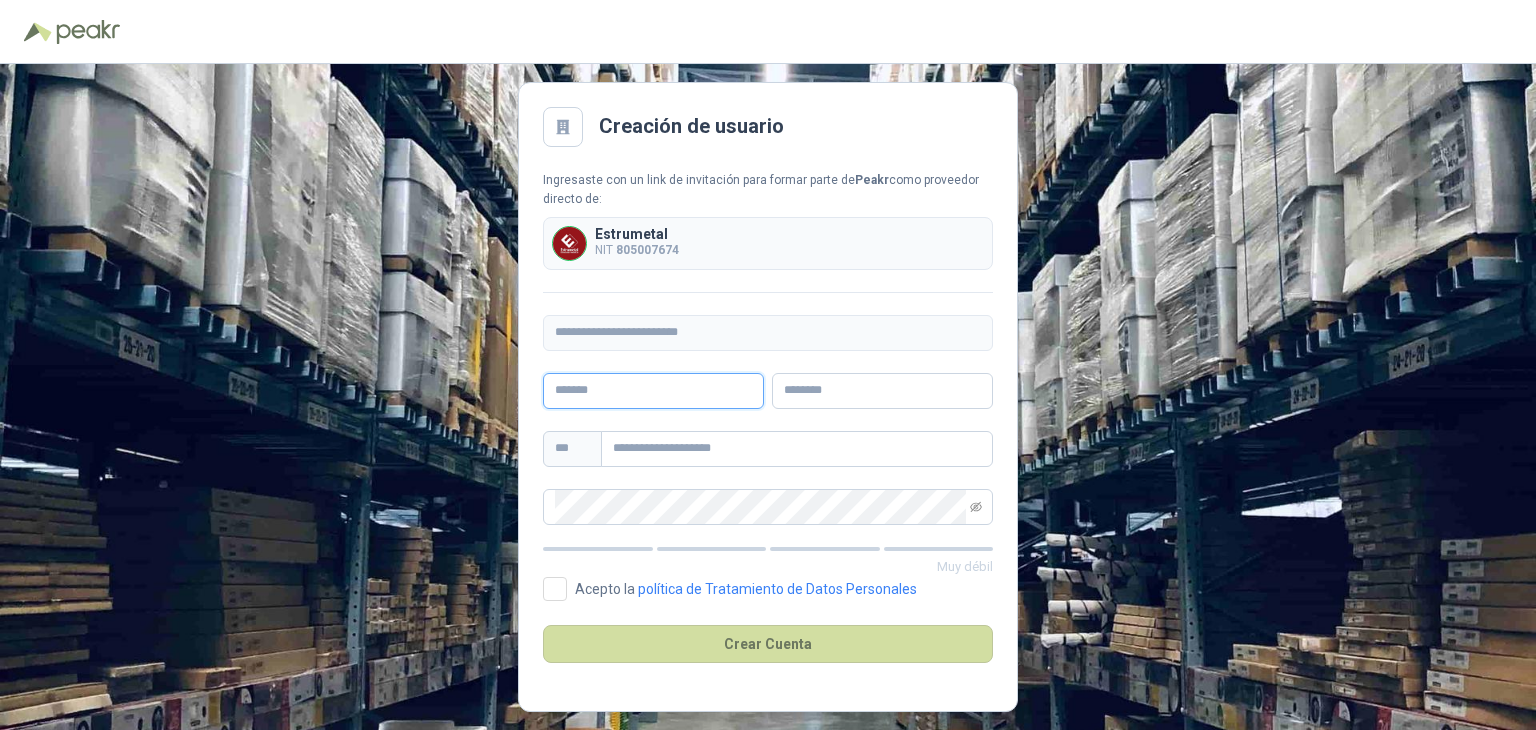 click at bounding box center (653, 391) 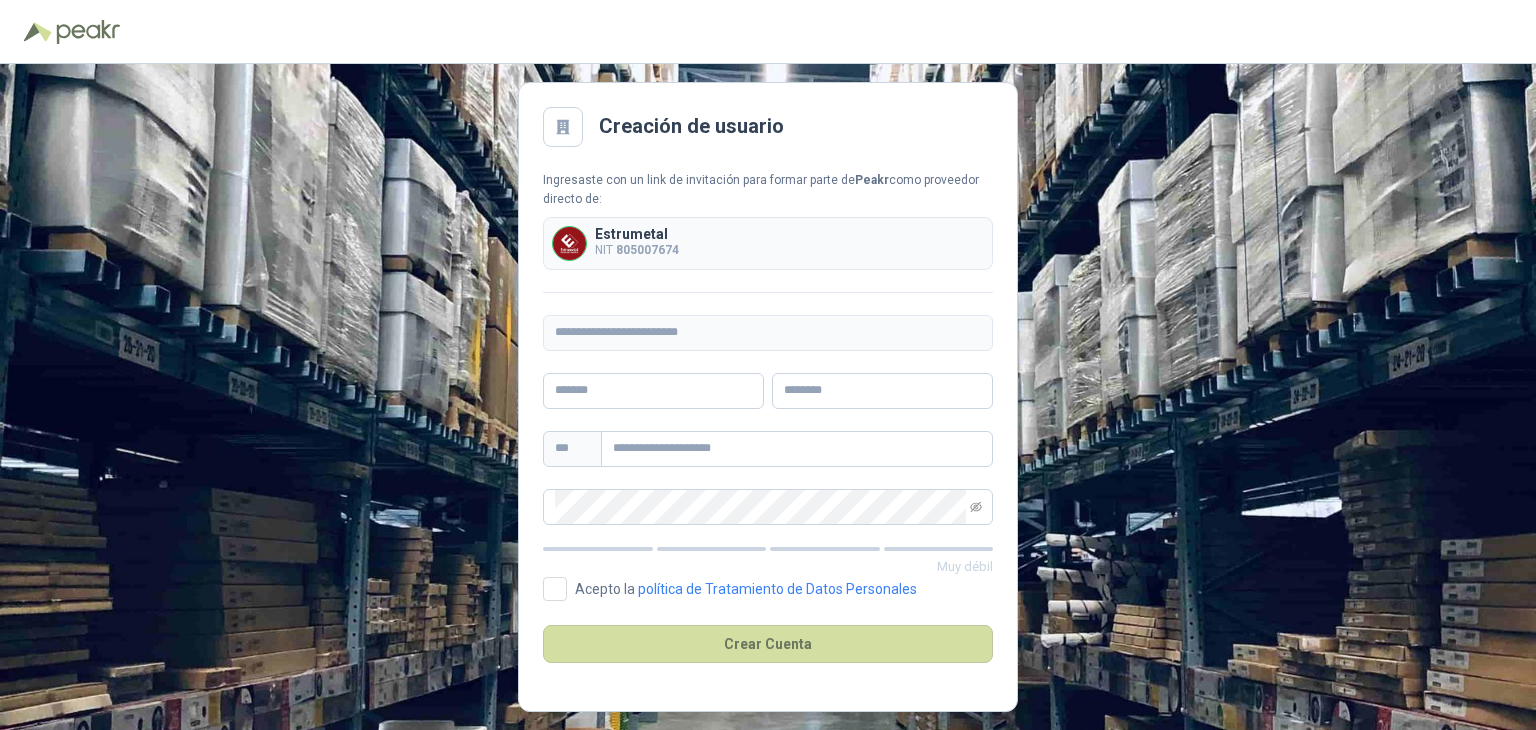 click on "**********" at bounding box center [768, 348] 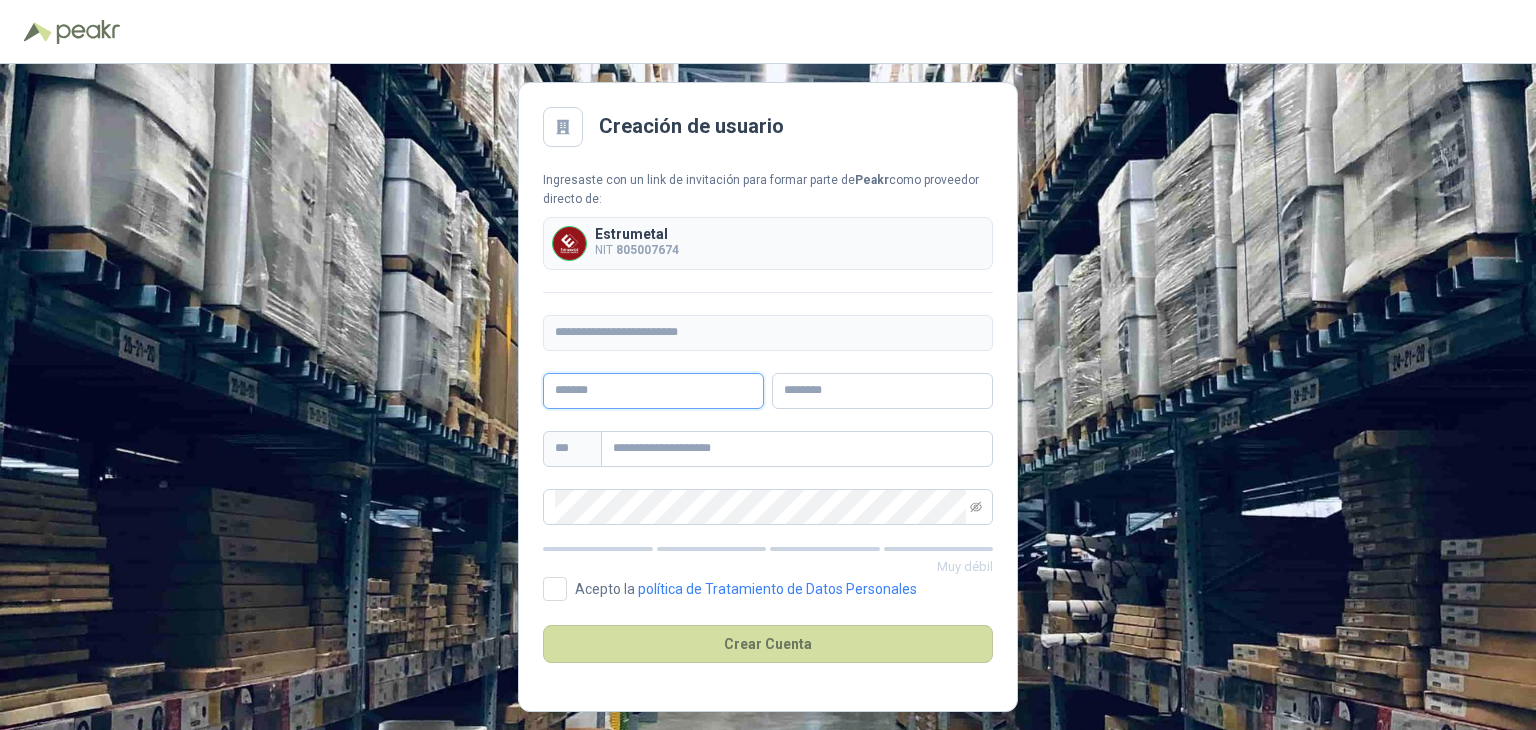 click at bounding box center (653, 391) 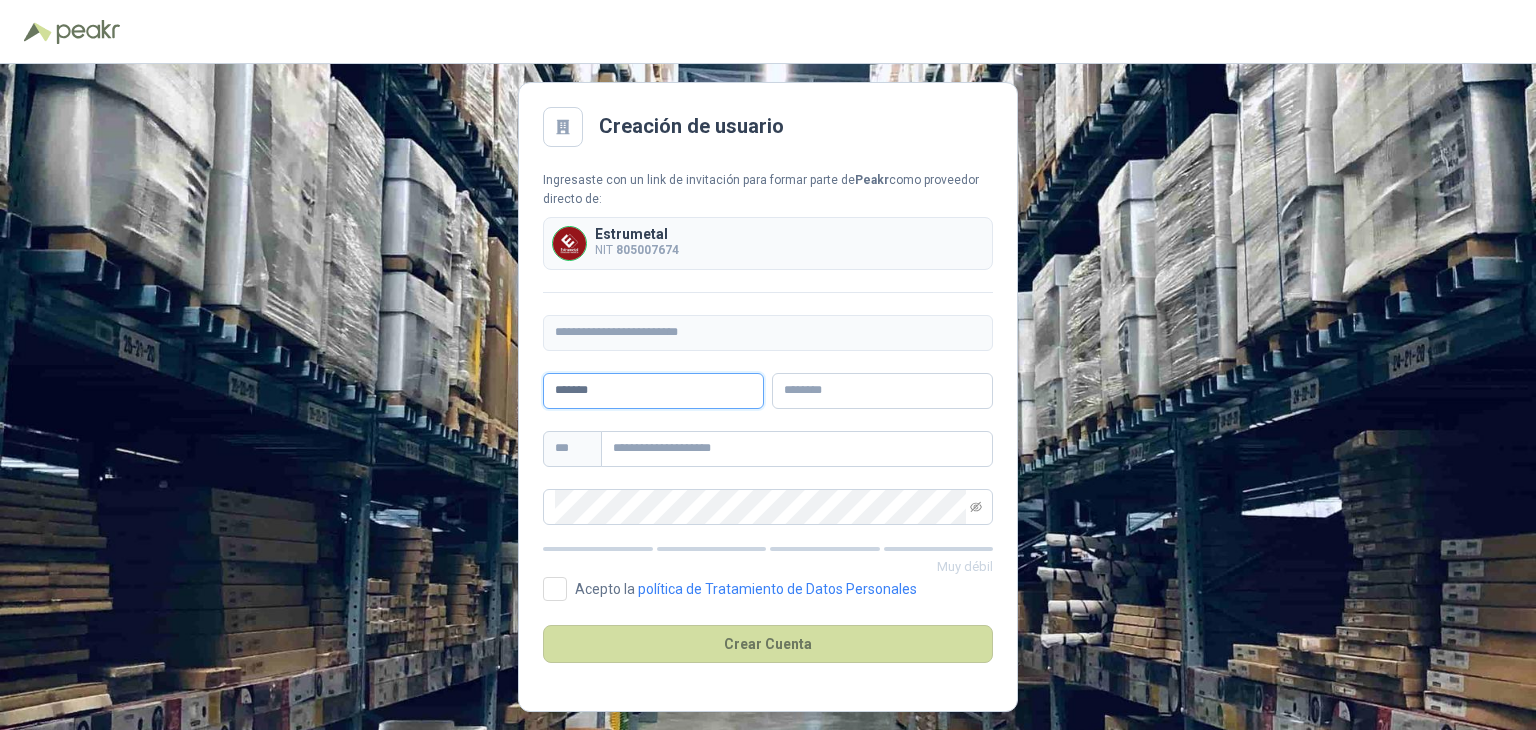 type on "******" 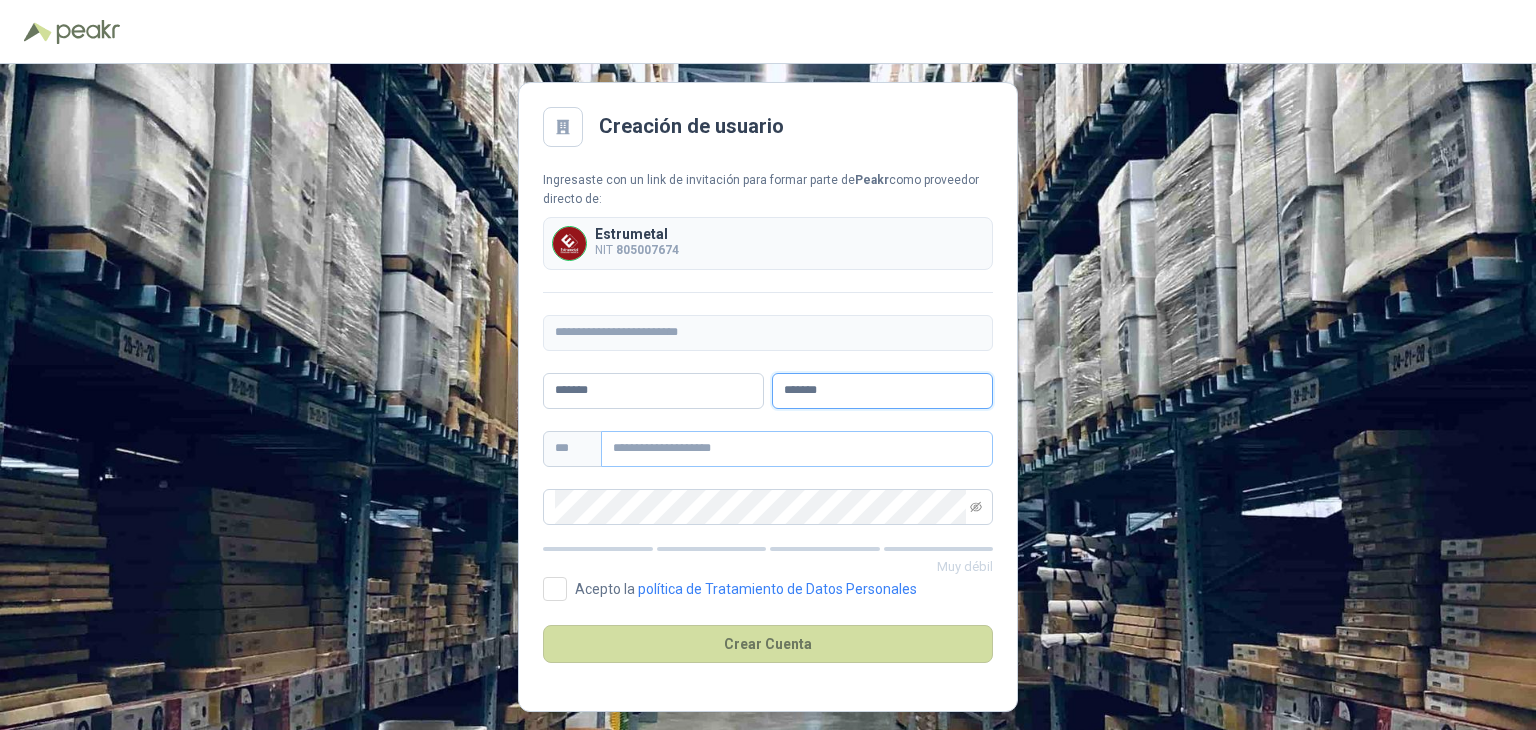 type on "*******" 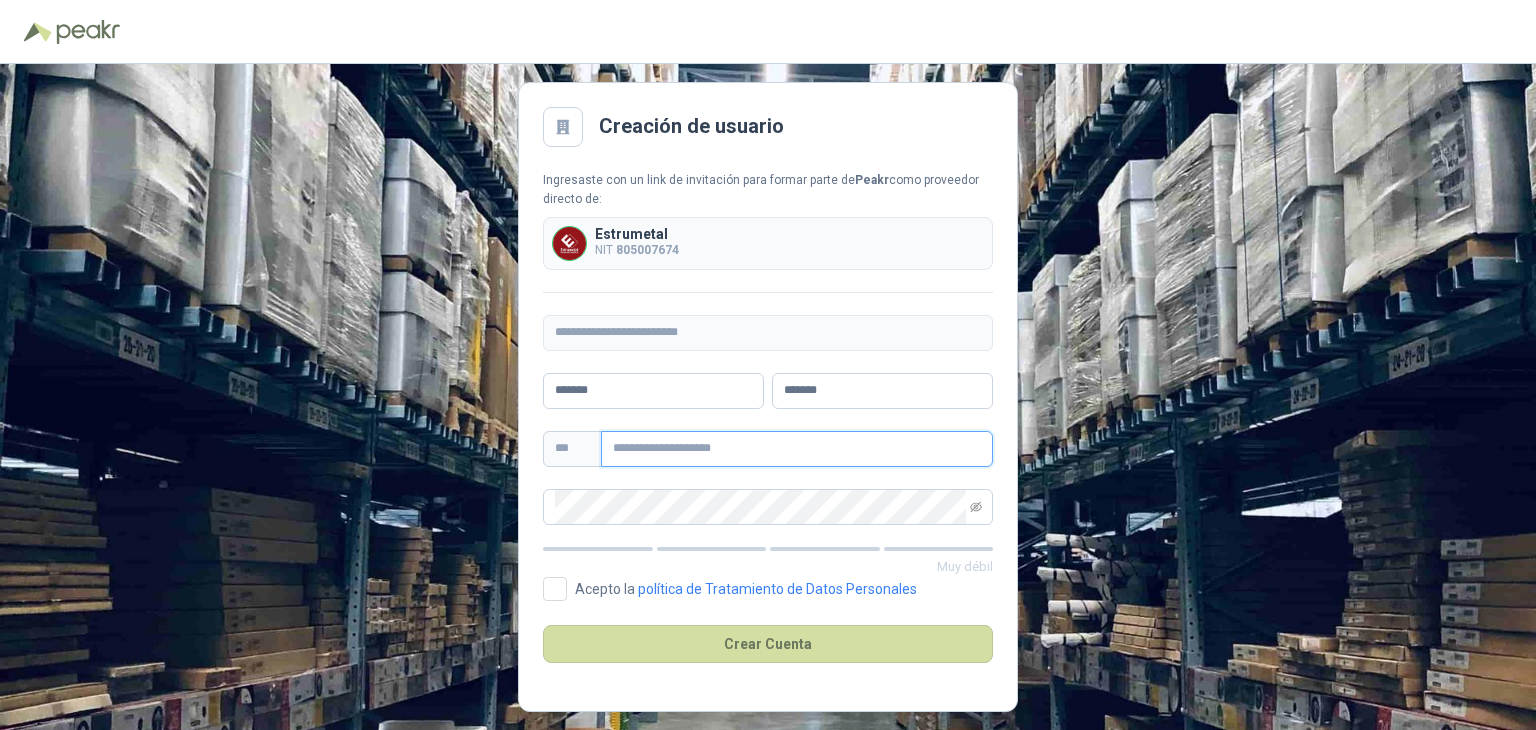 click at bounding box center [797, 449] 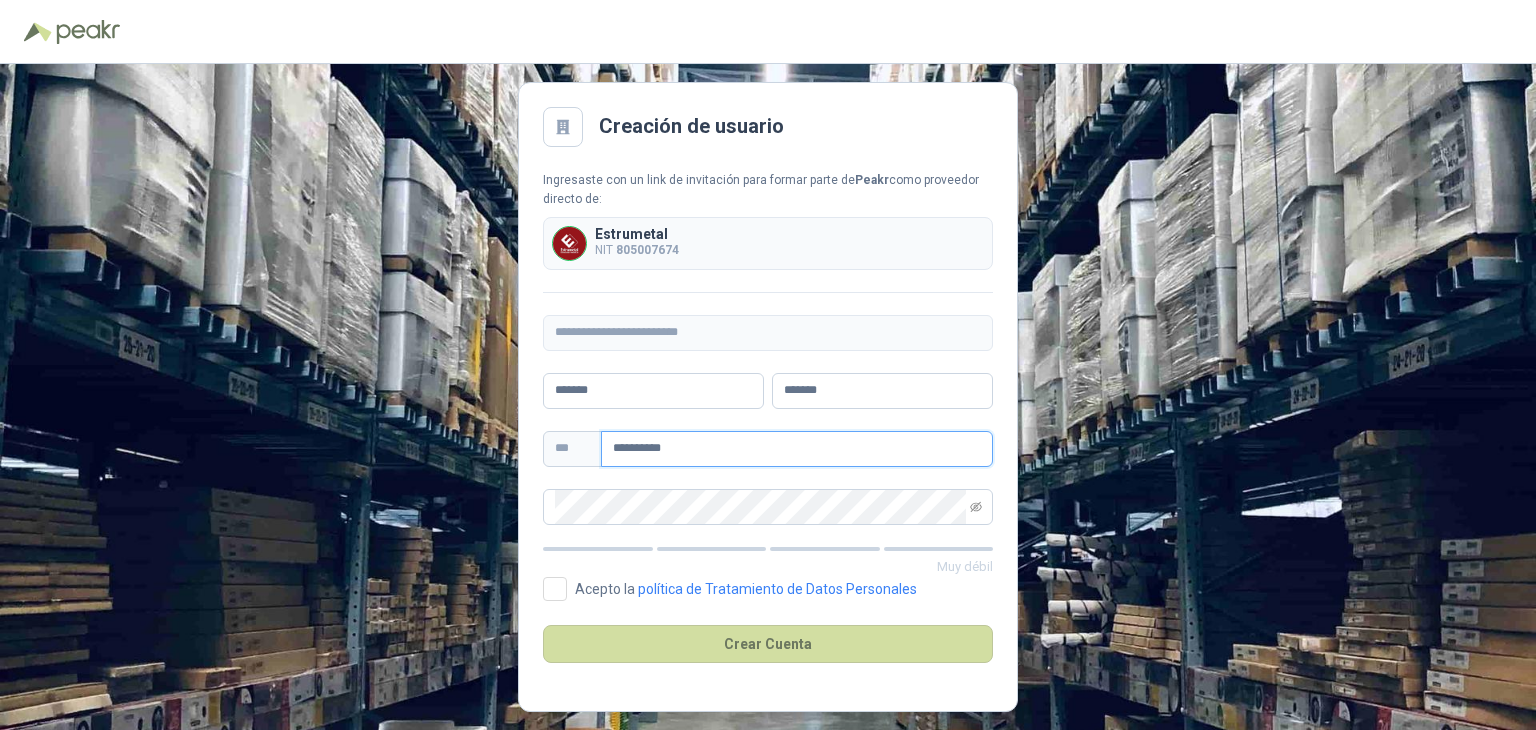 type on "**********" 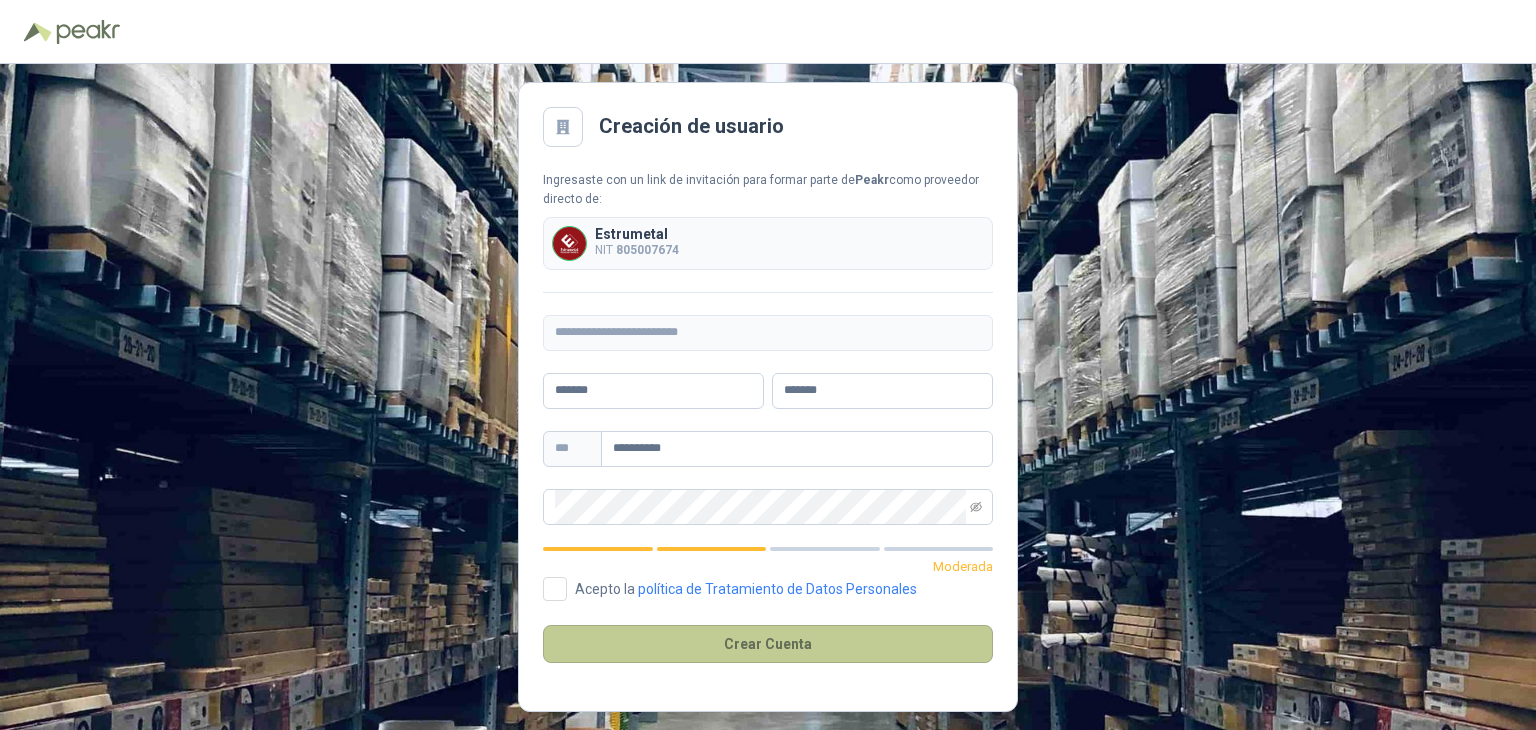 click on "Crear Cuenta" at bounding box center (768, 644) 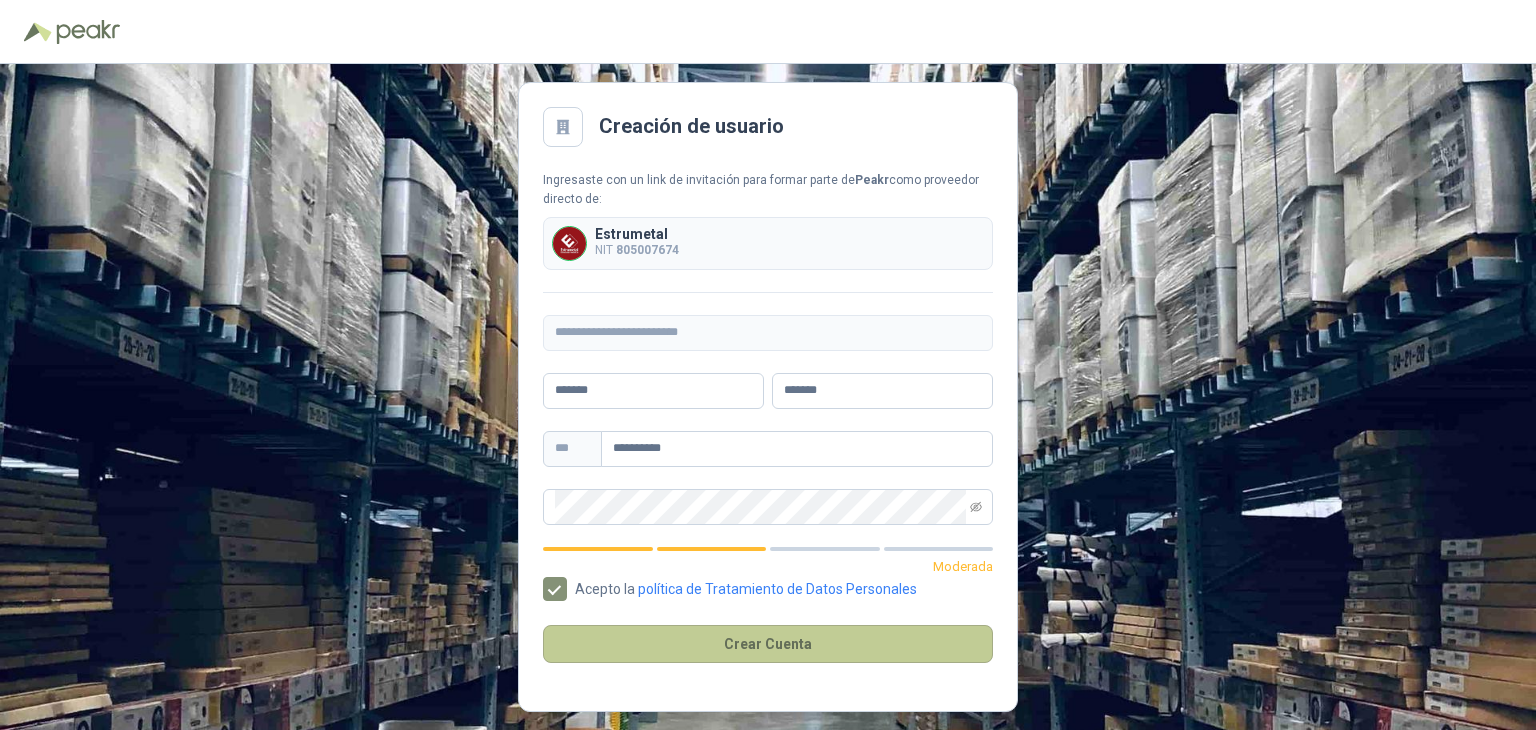 click on "Crear Cuenta" at bounding box center [768, 644] 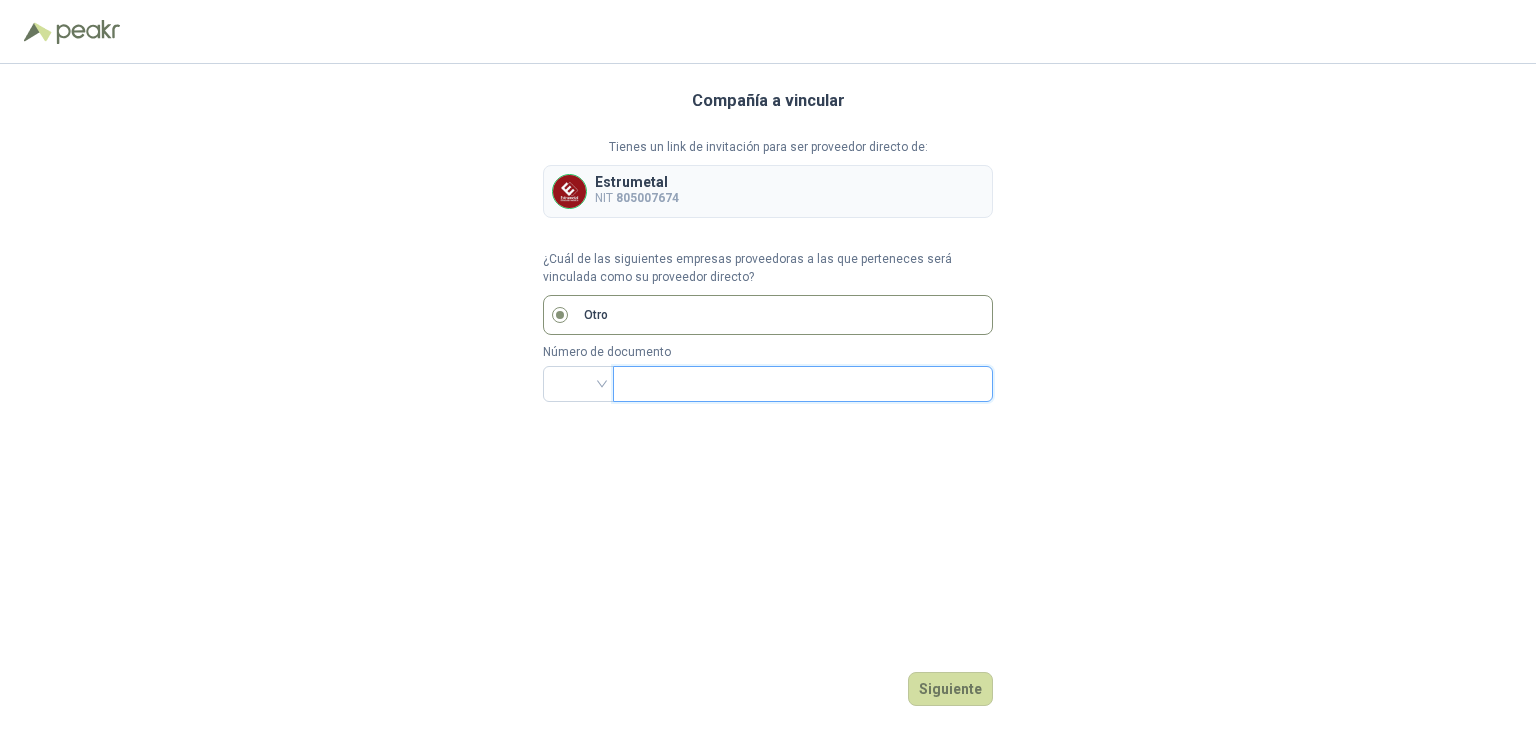 click at bounding box center (801, 384) 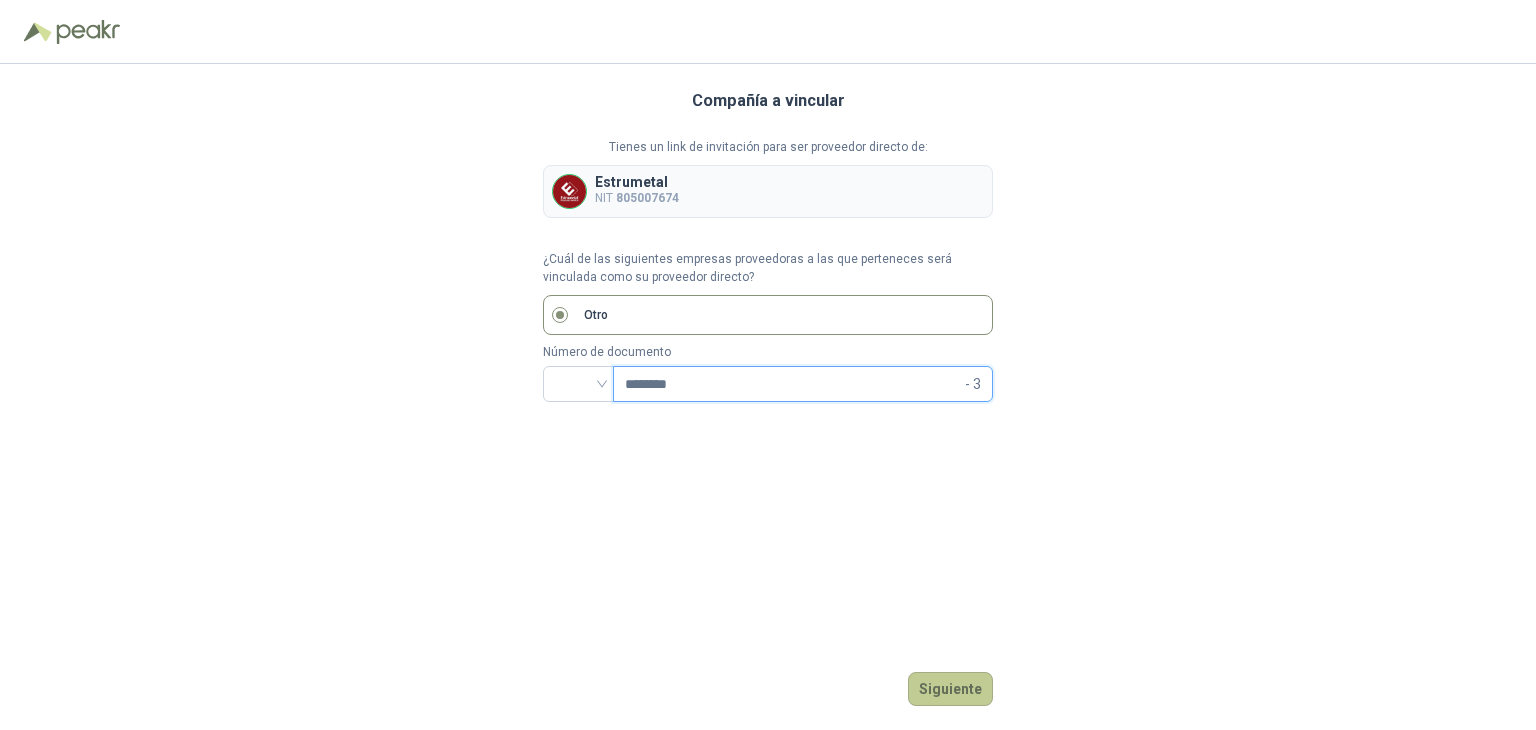 type on "********" 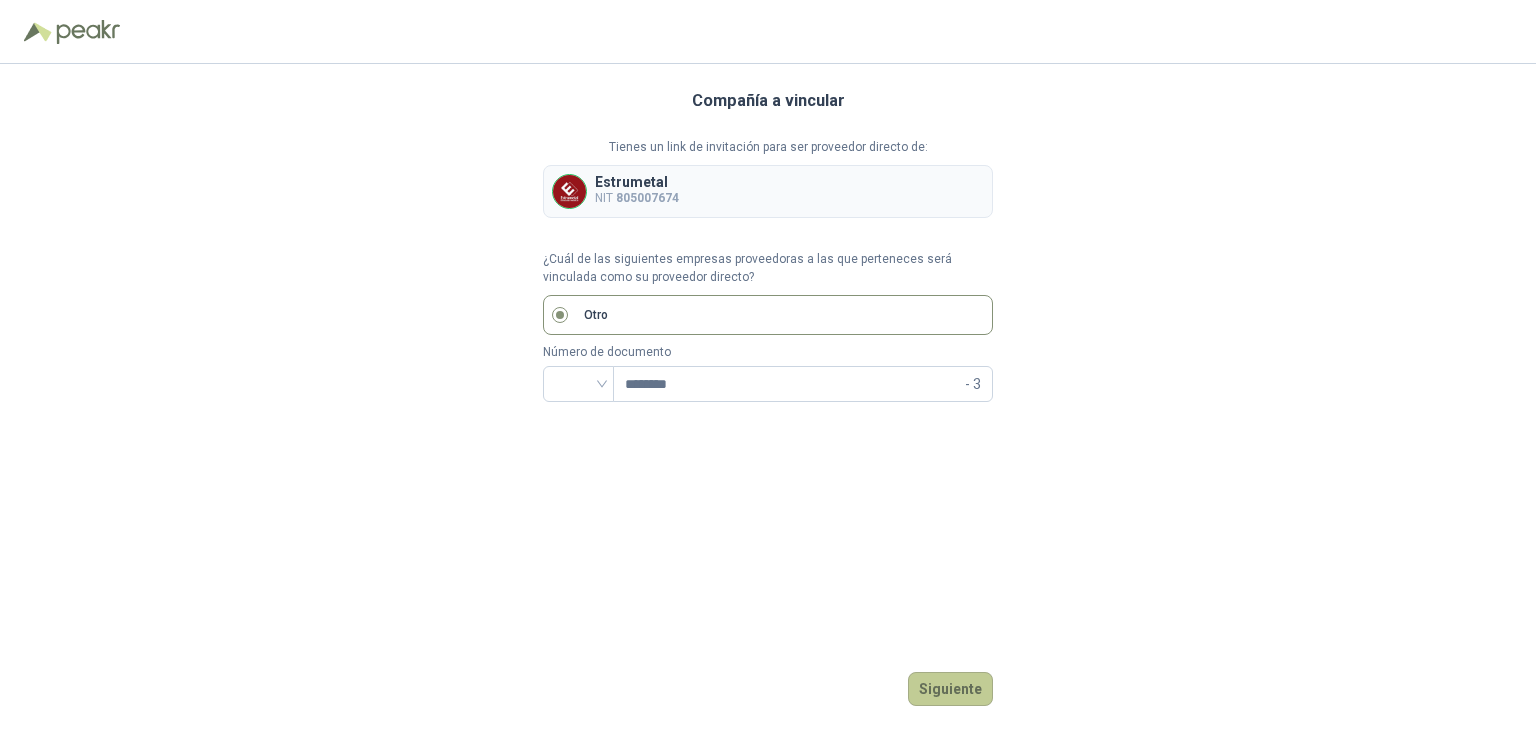 click on "Siguiente" at bounding box center (950, 689) 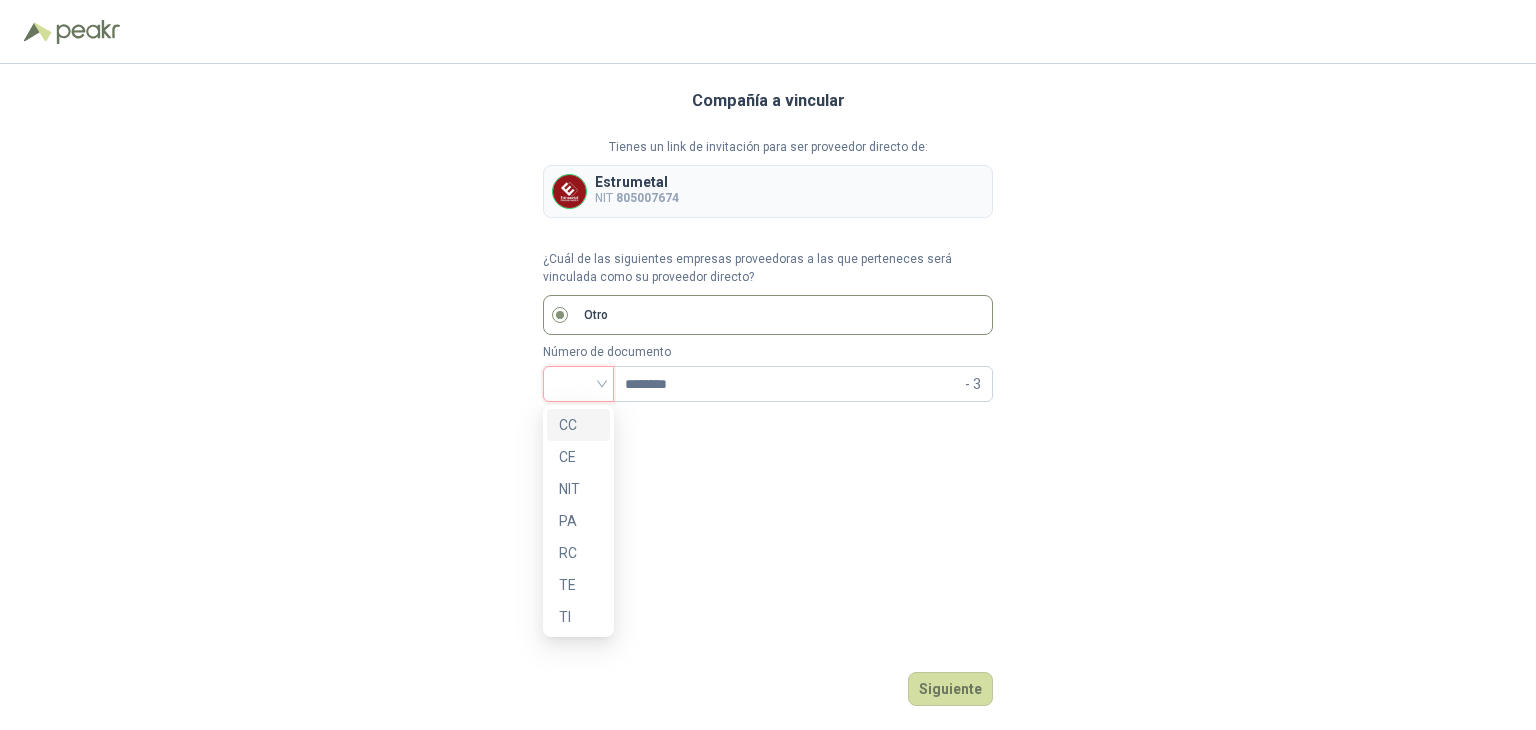 click at bounding box center [578, 382] 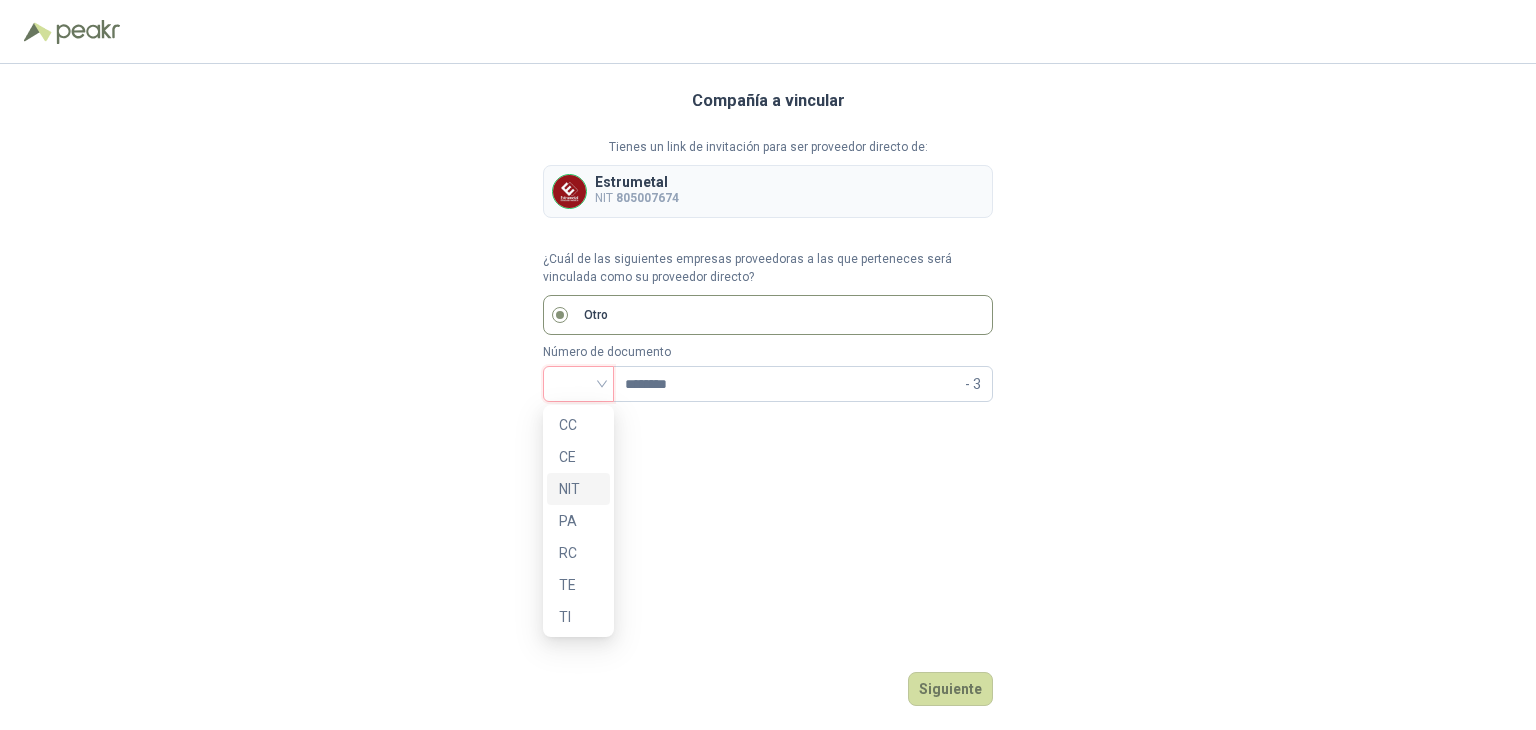 click on "NIT" at bounding box center [578, 489] 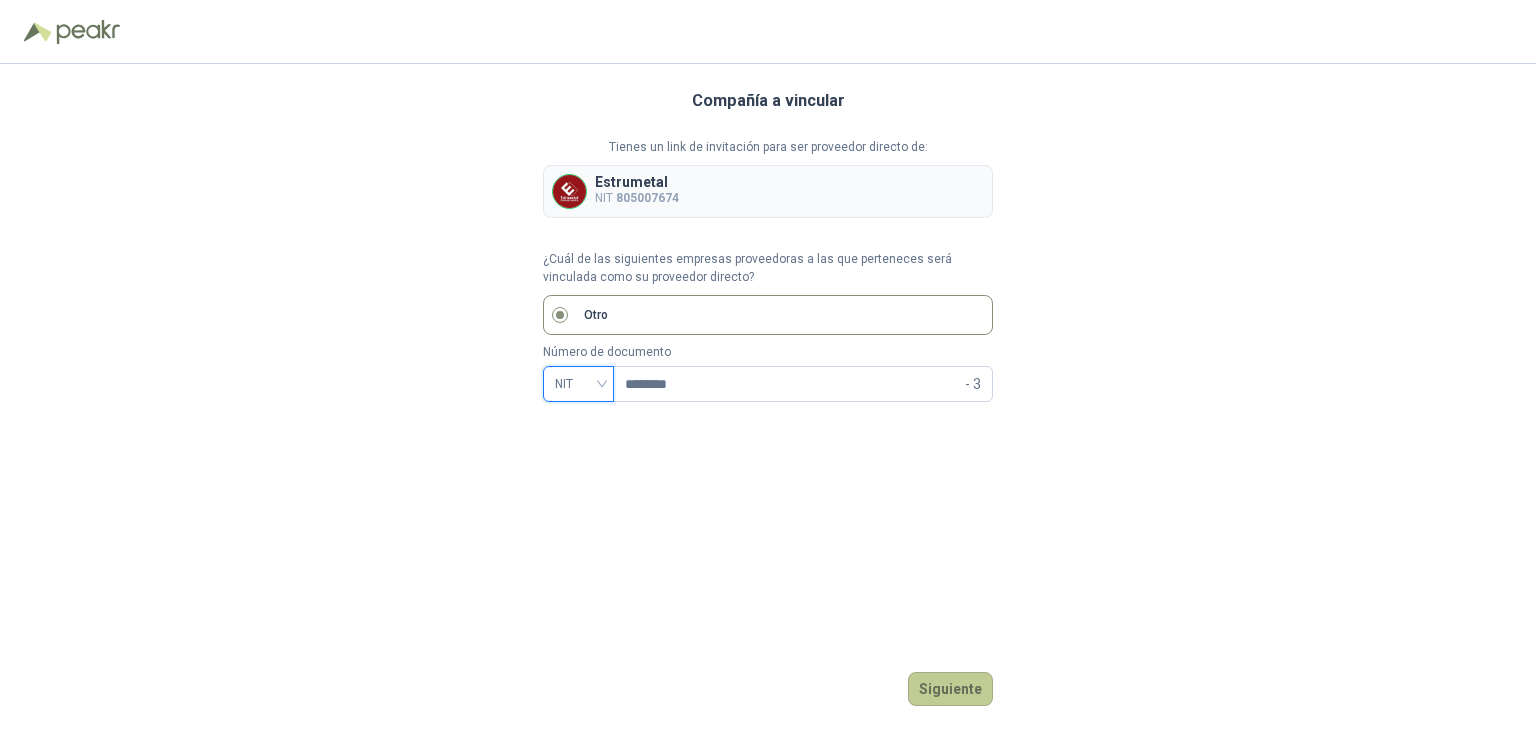 click on "Siguiente" at bounding box center [950, 689] 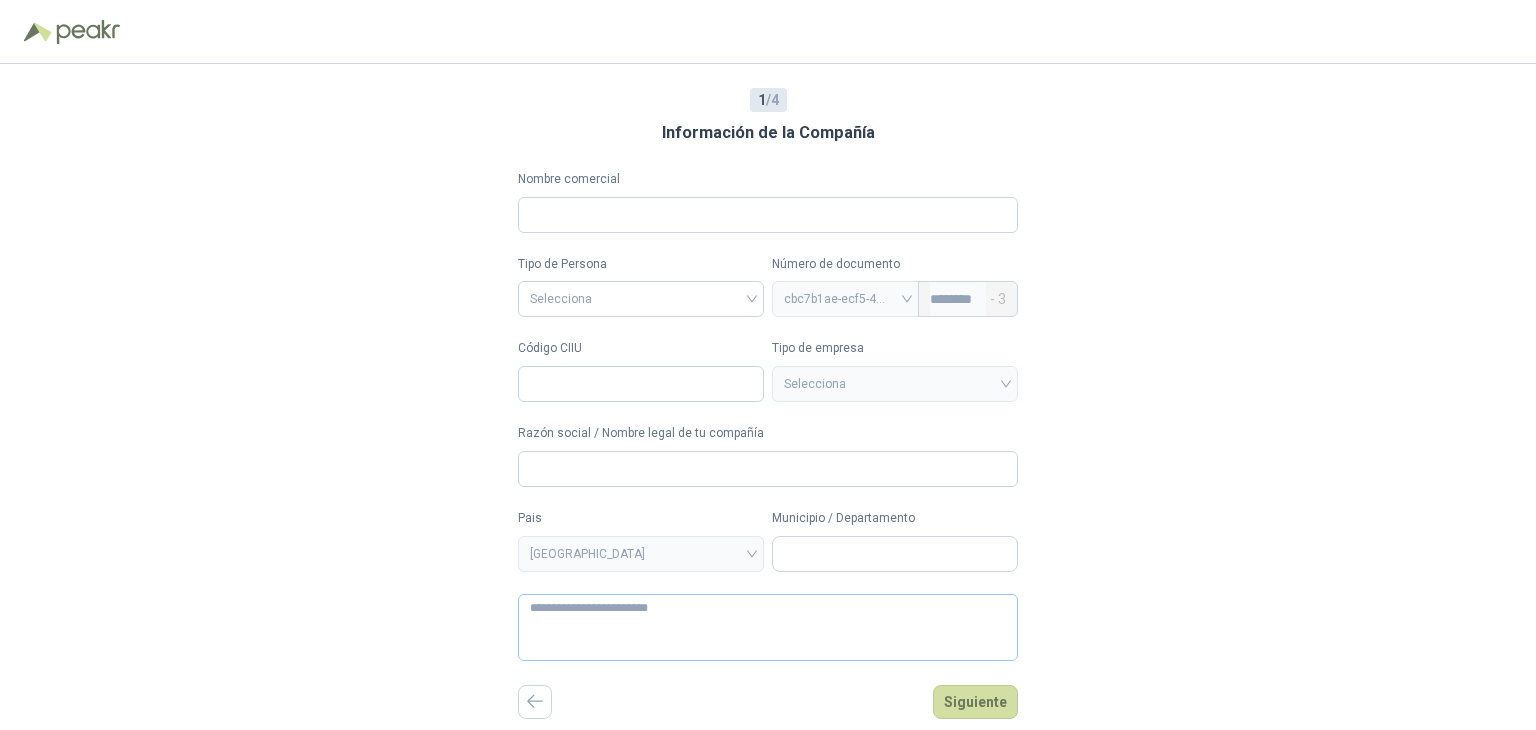 type 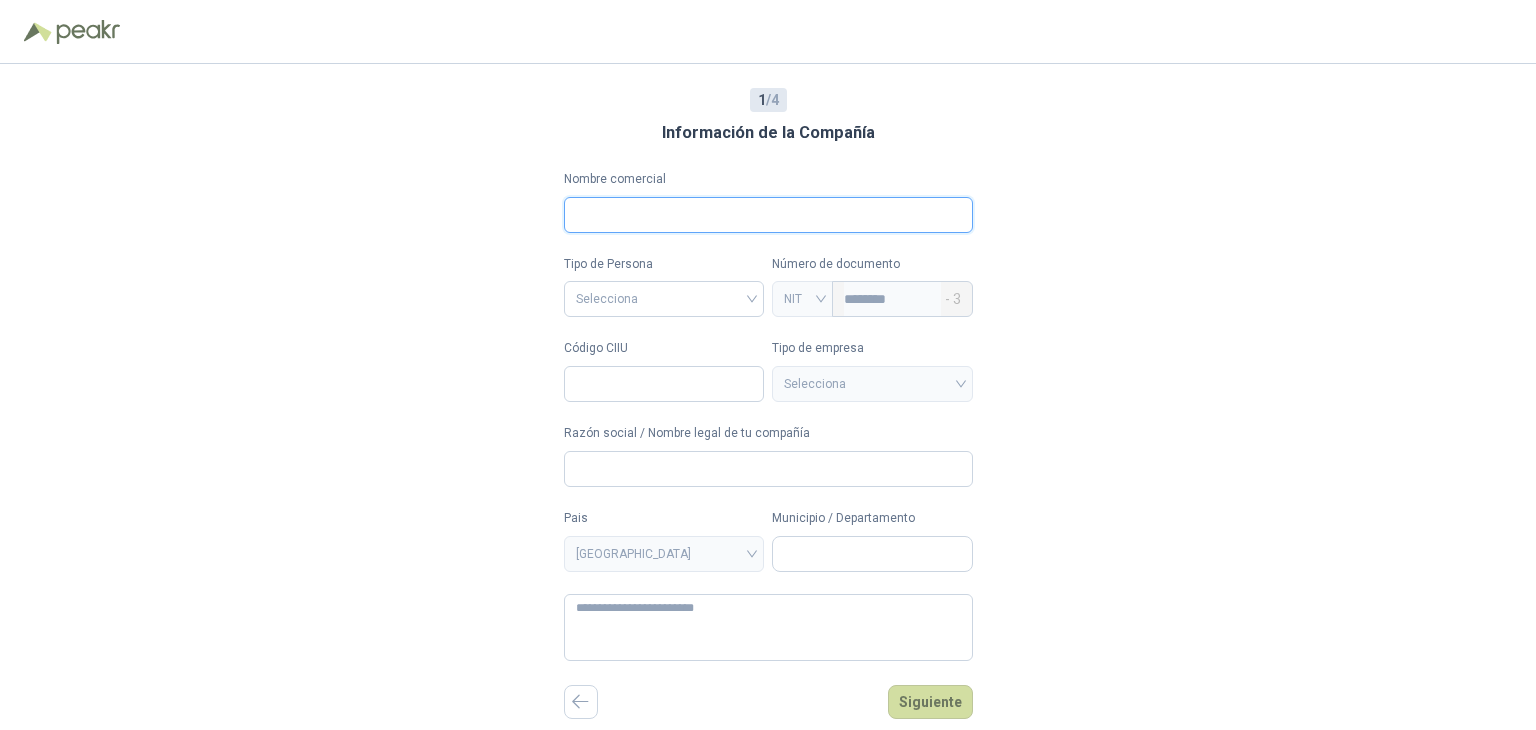 click on "Nombre comercial" at bounding box center (768, 215) 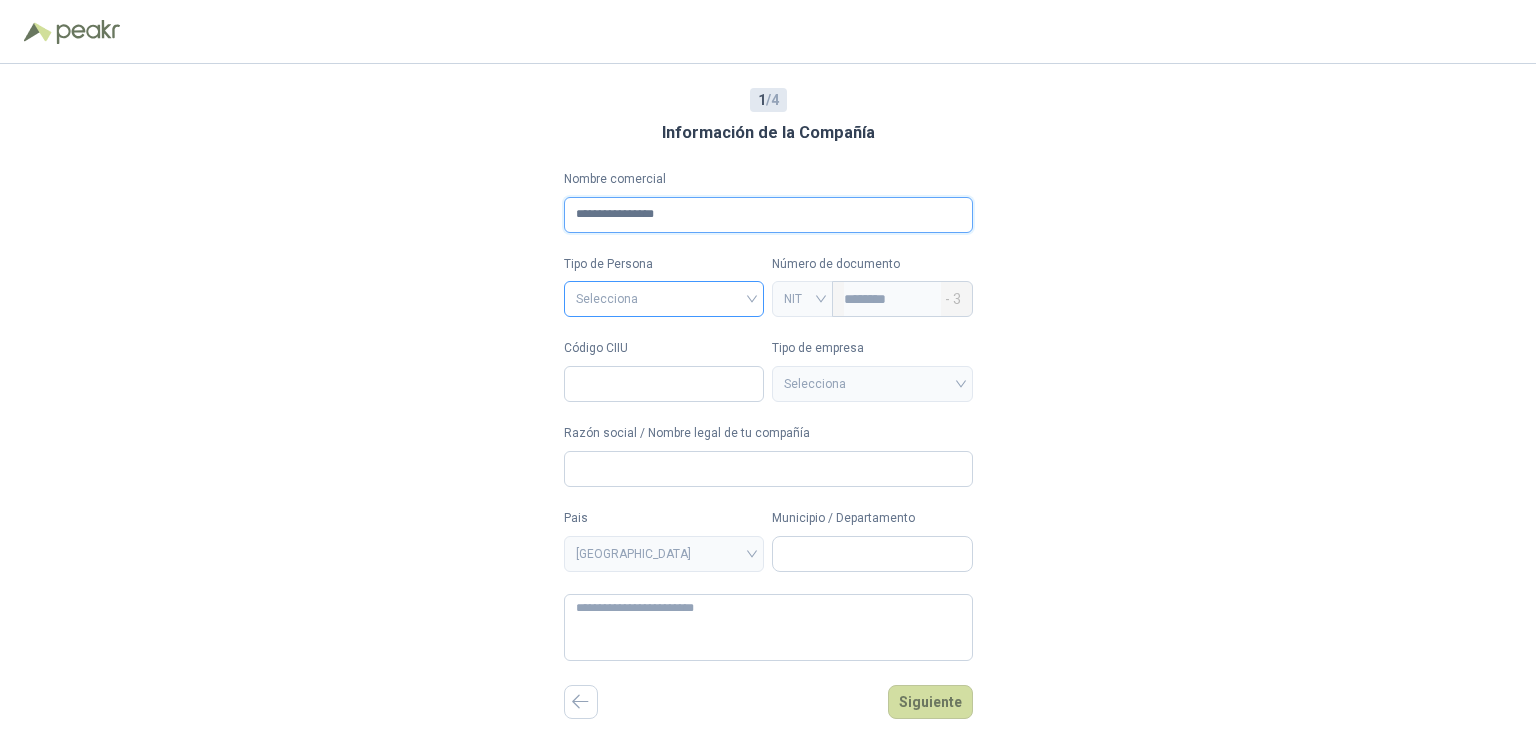 click on "Selecciona" at bounding box center [664, 299] 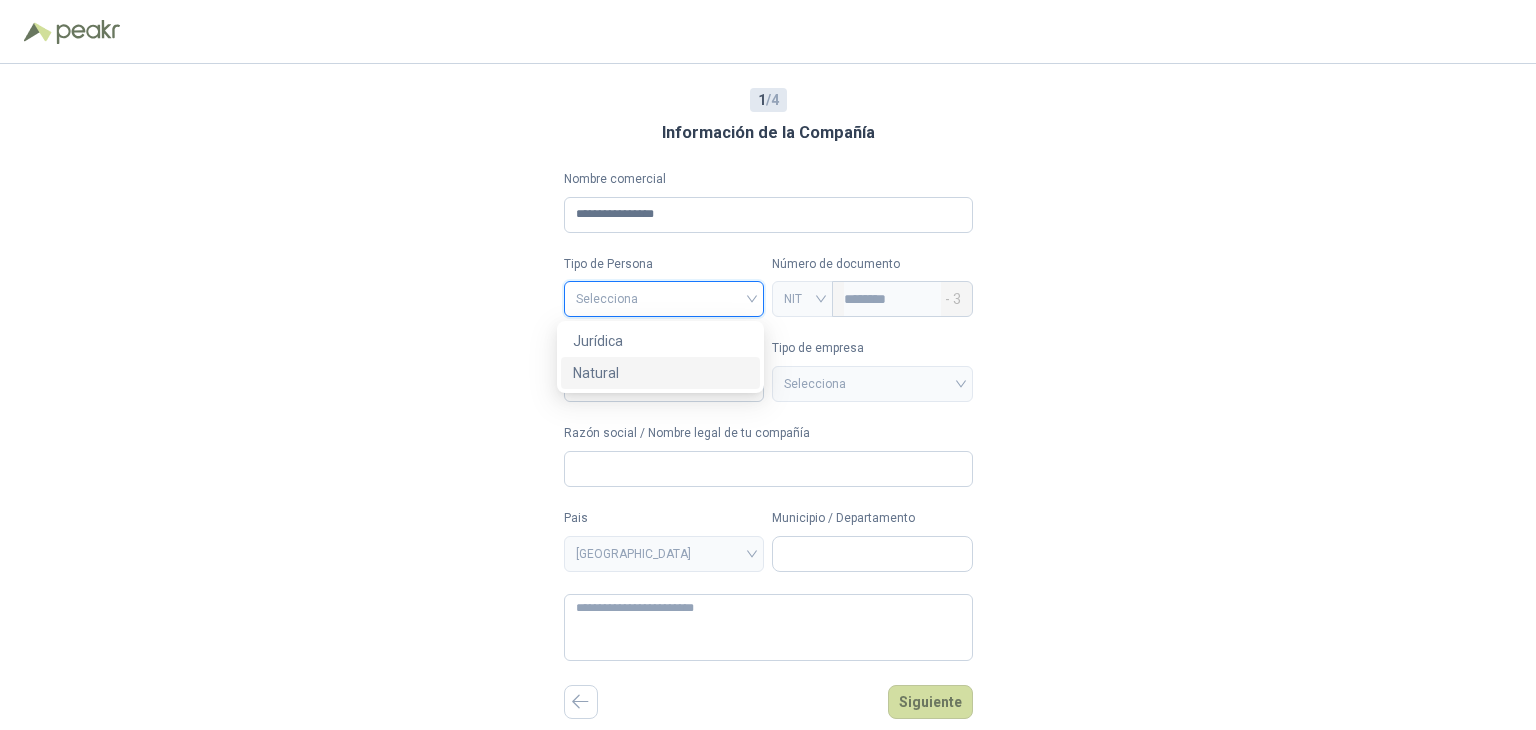 click on "Natural" at bounding box center (660, 373) 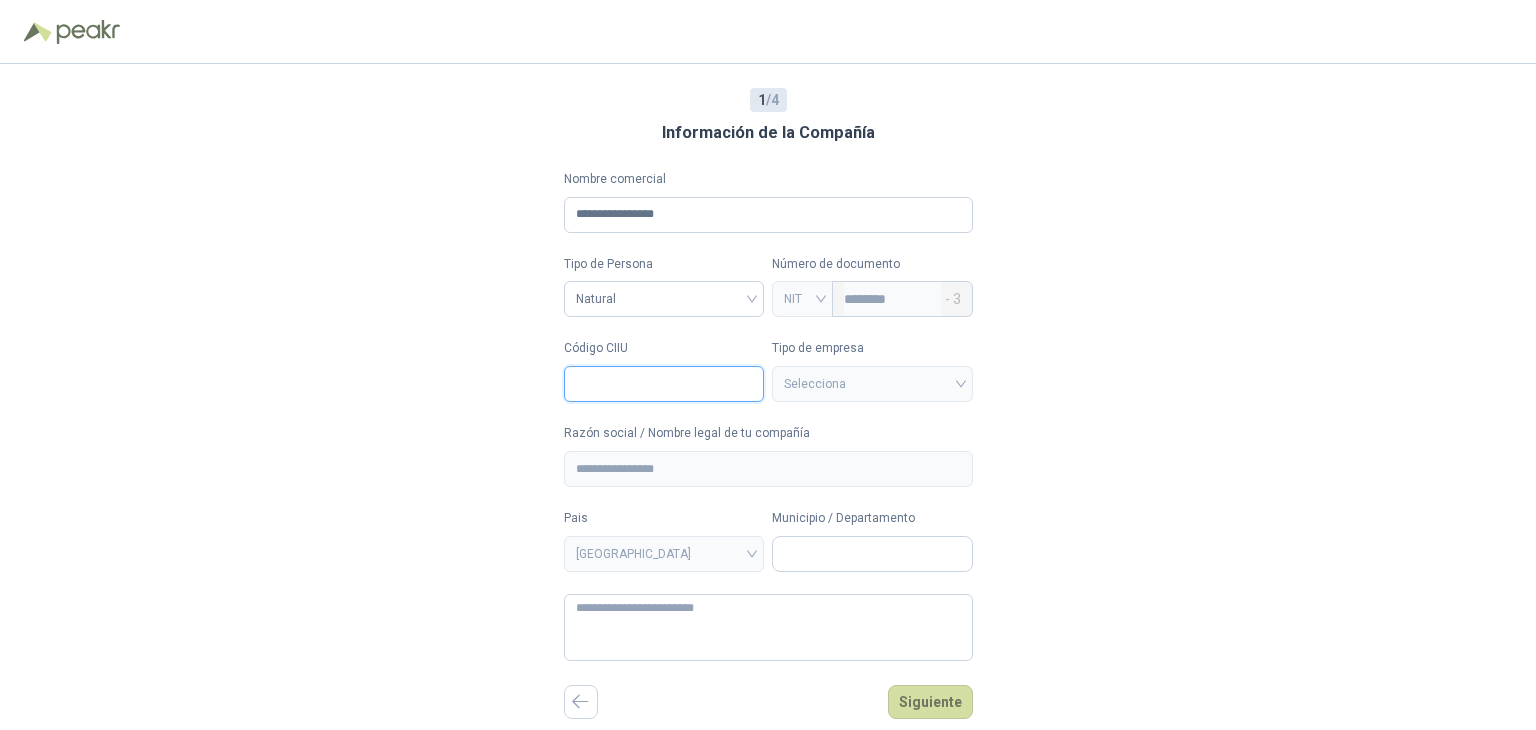 click on "Código CIIU" at bounding box center (664, 384) 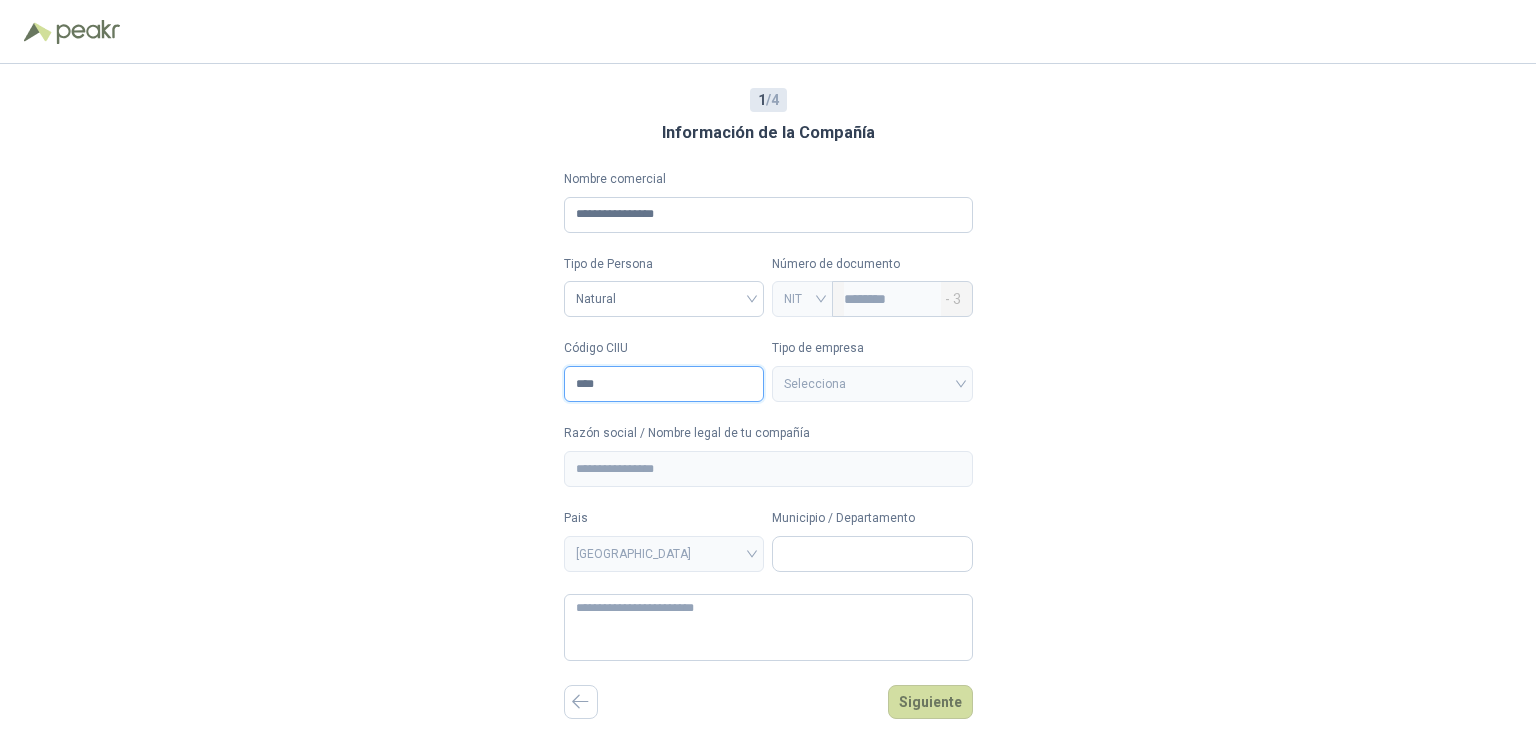 type on "****" 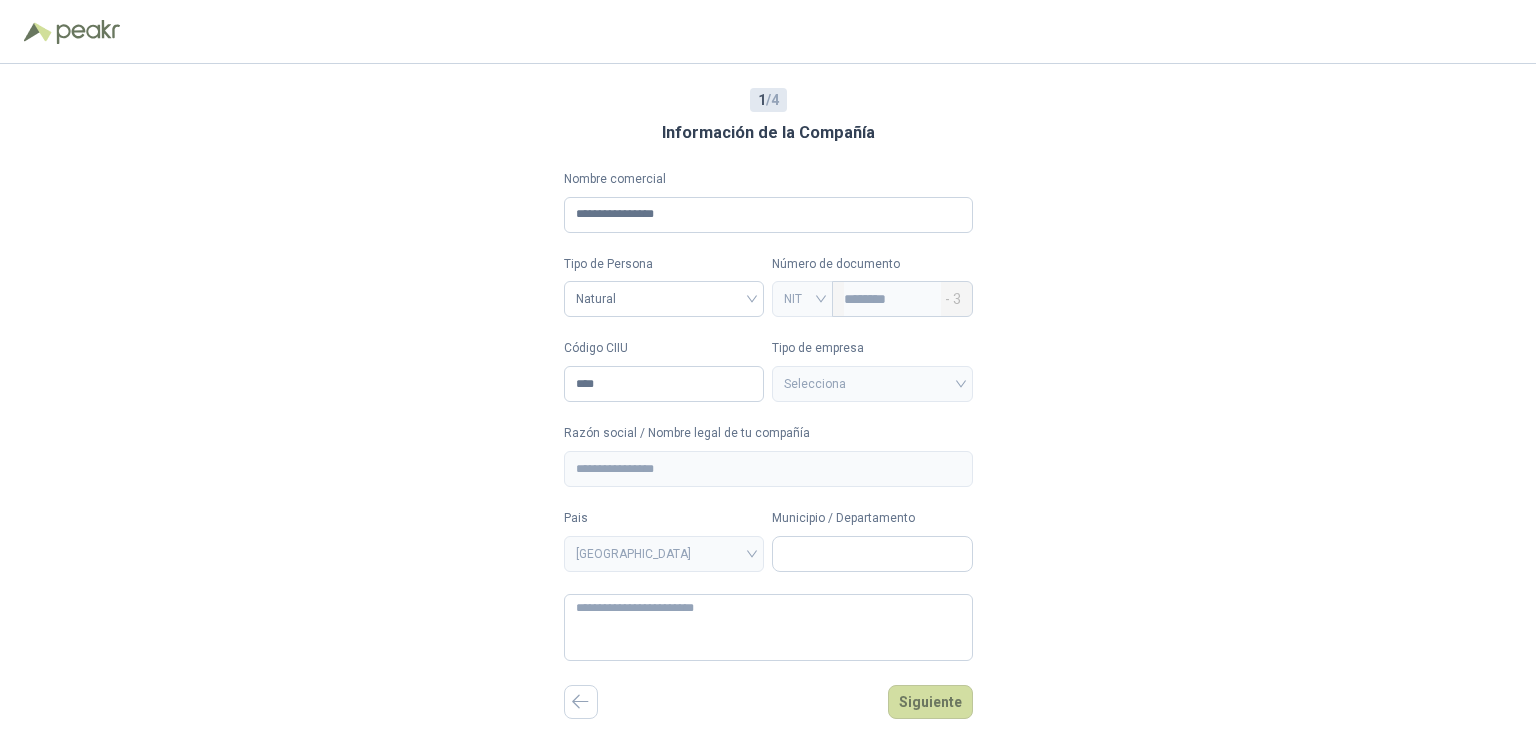 click on "**********" at bounding box center [768, 397] 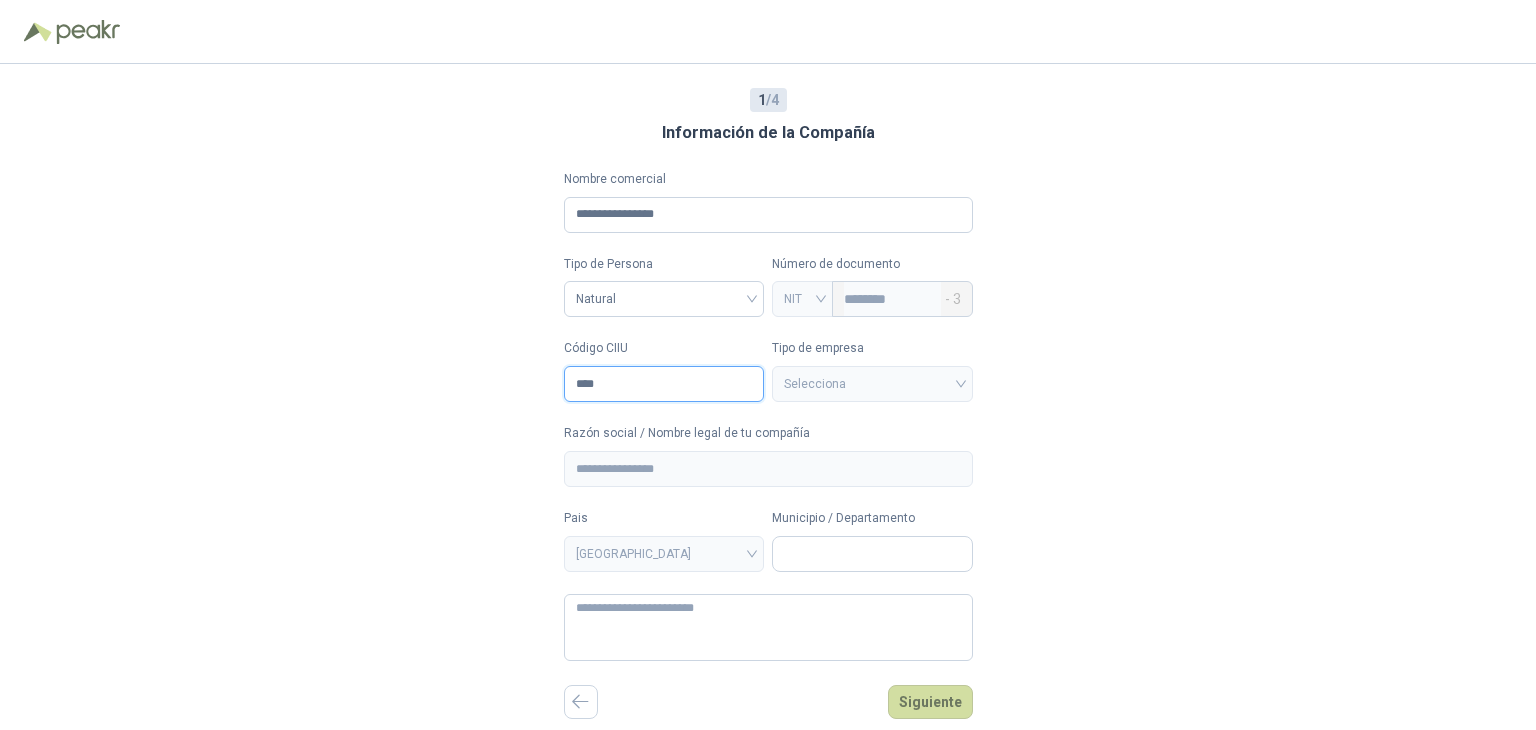 click on "****" at bounding box center [664, 384] 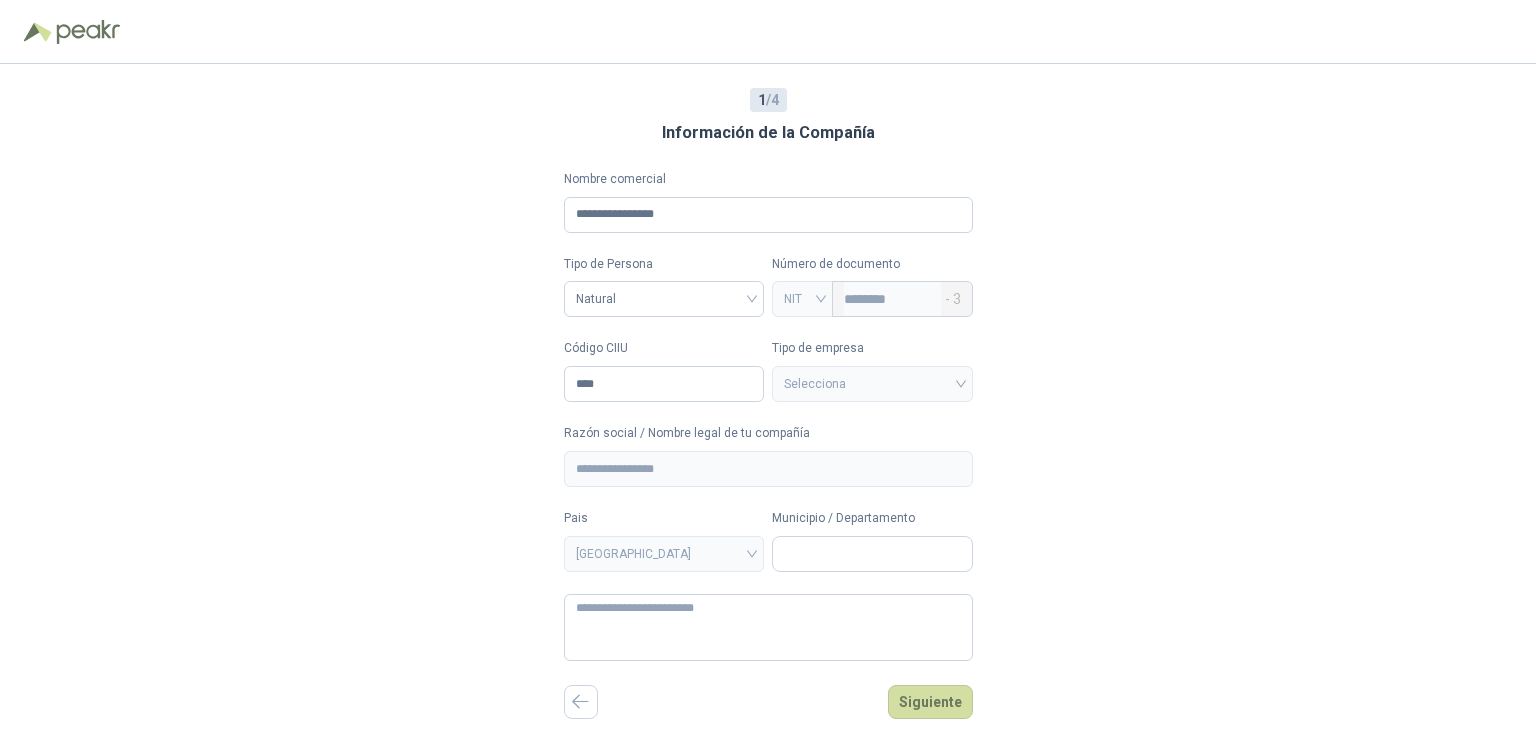 click on "**********" at bounding box center [768, 415] 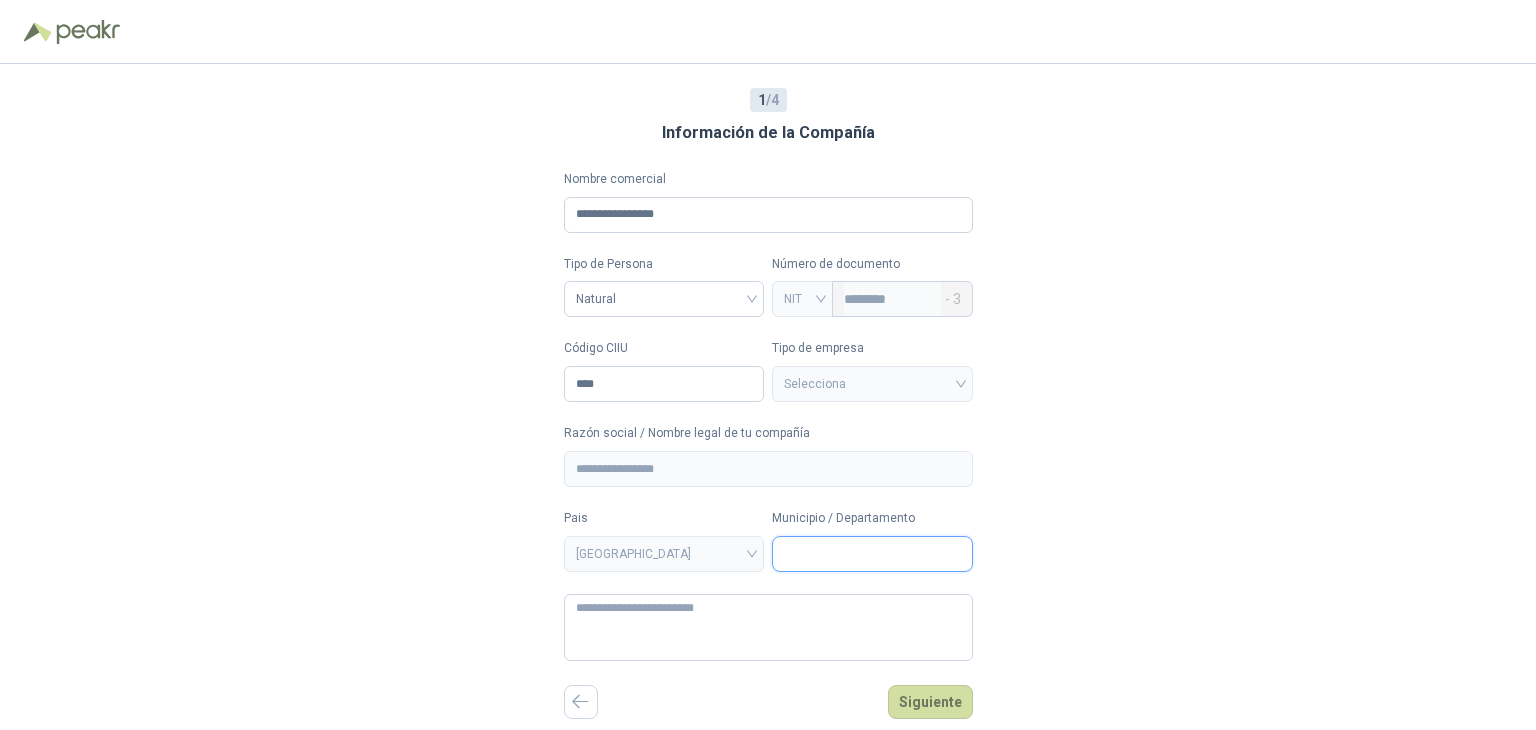 click on "Municipio / Departamento" at bounding box center [872, 554] 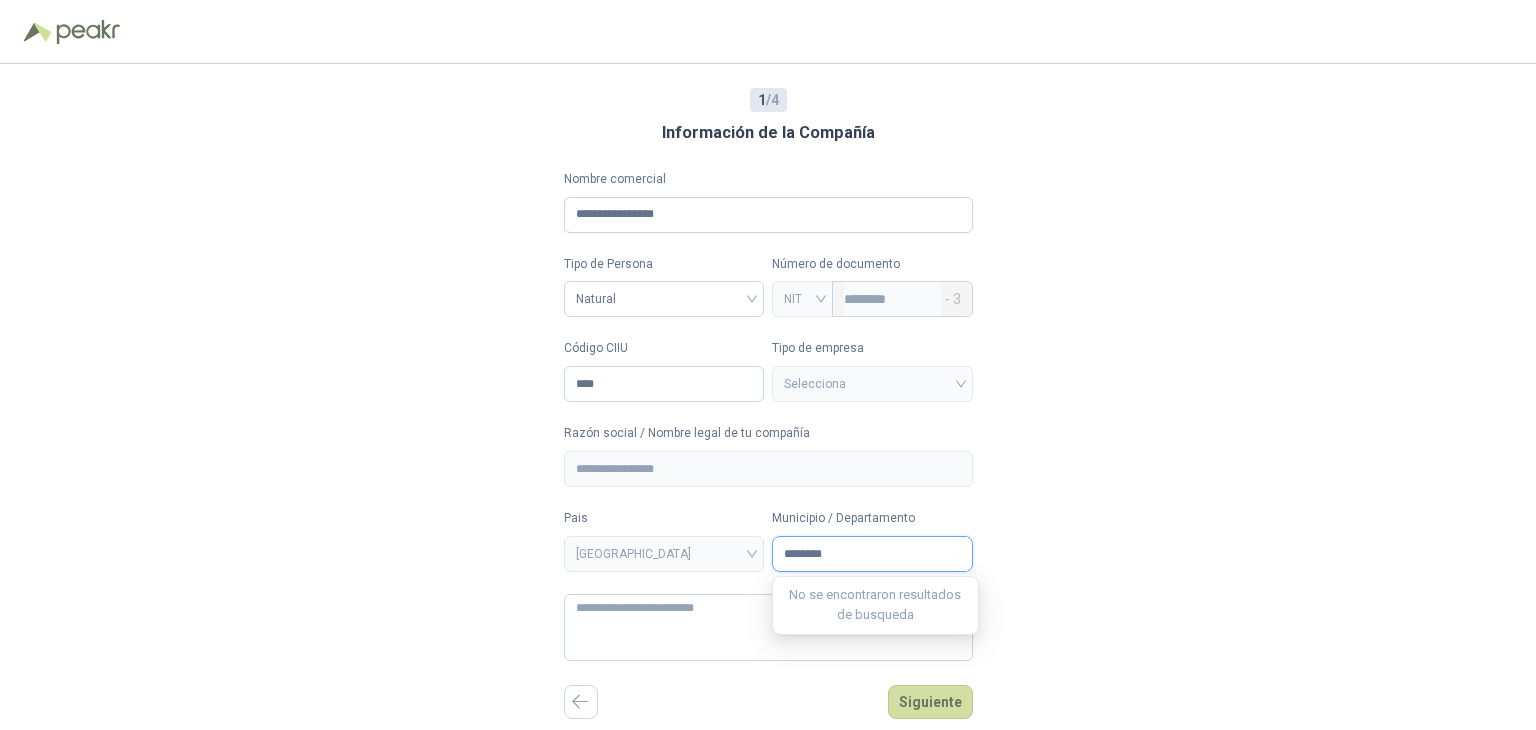 type on "*********" 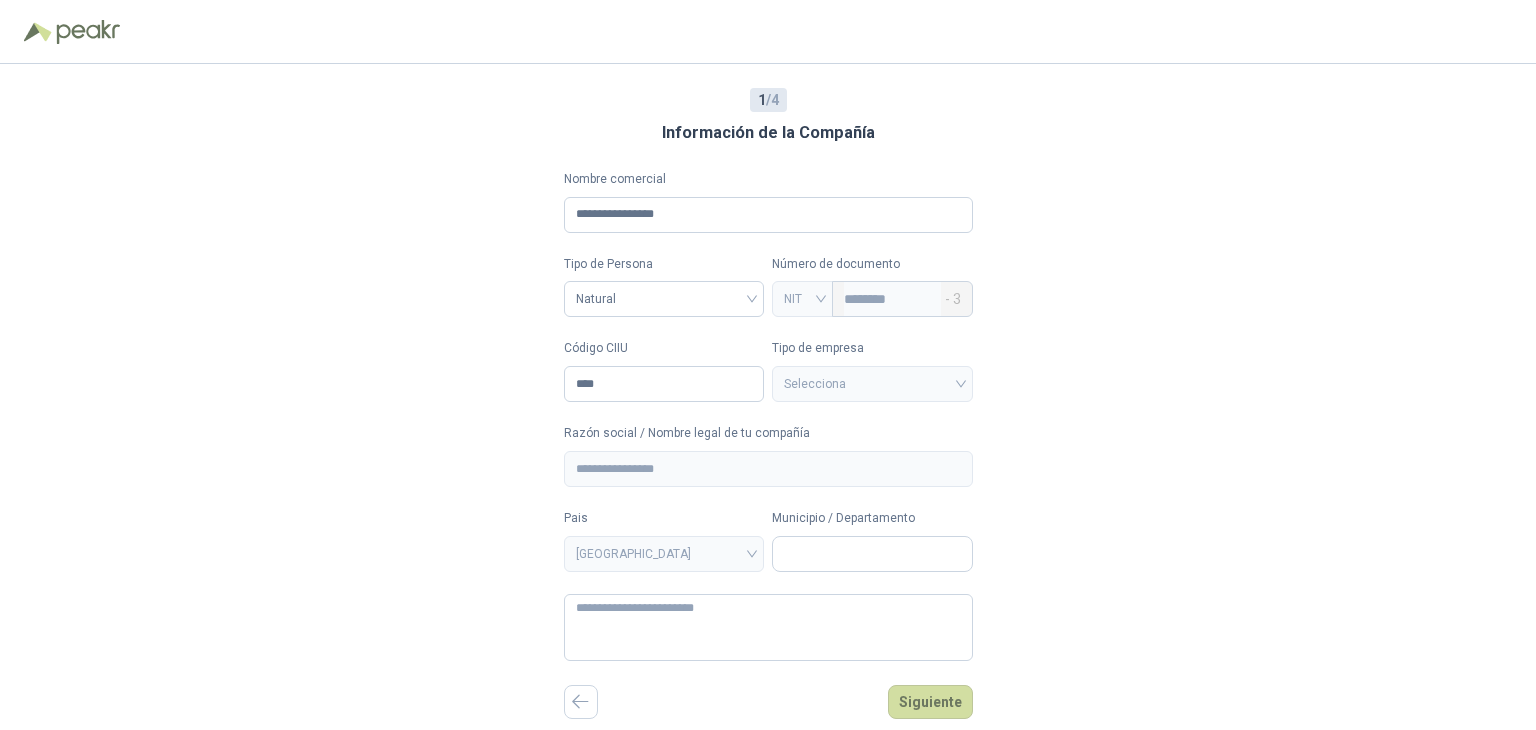 click on "**********" at bounding box center (768, 397) 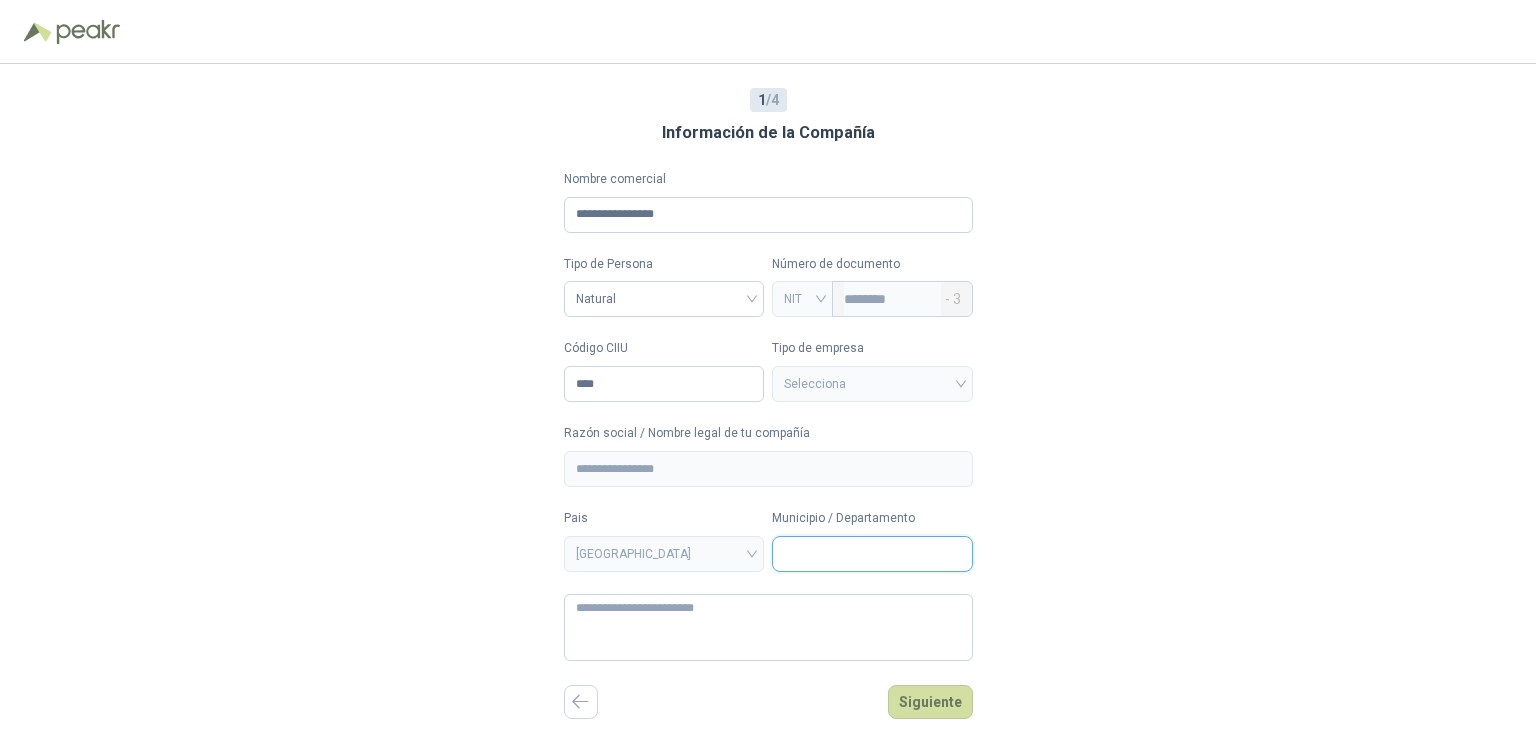 click on "Municipio / Departamento" at bounding box center (872, 554) 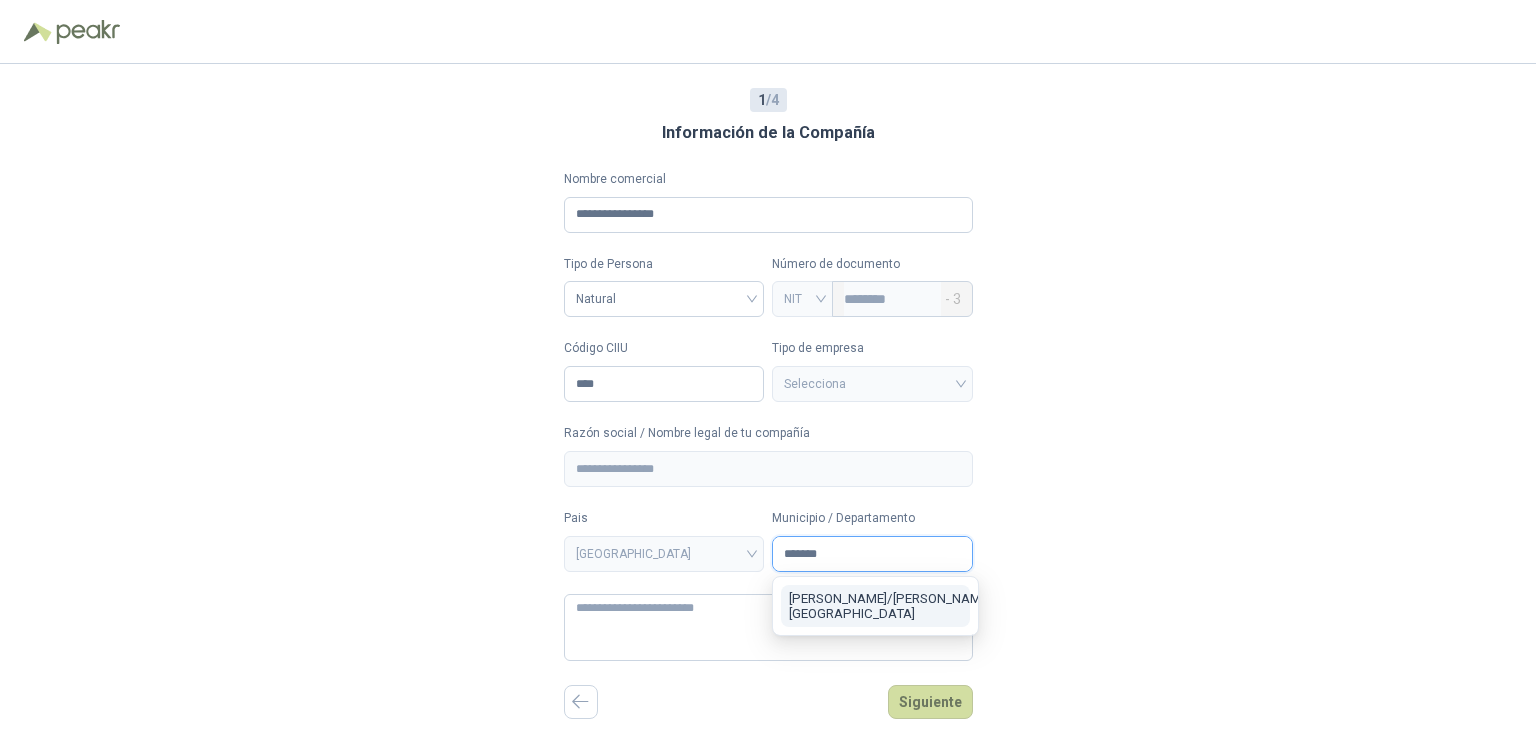 type on "*******" 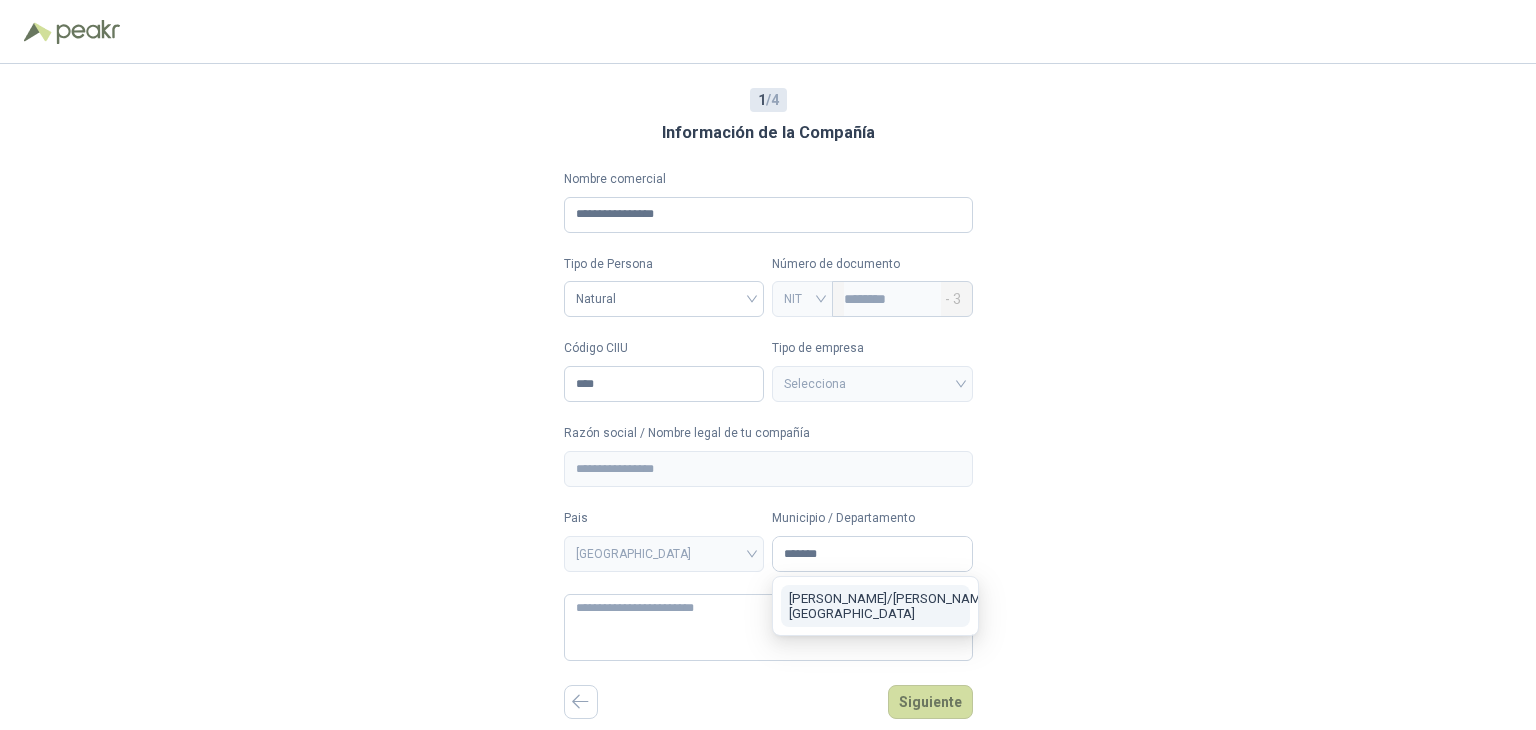 click on "[PERSON_NAME]  /  [PERSON_NAME][GEOGRAPHIC_DATA]" at bounding box center (890, 606) 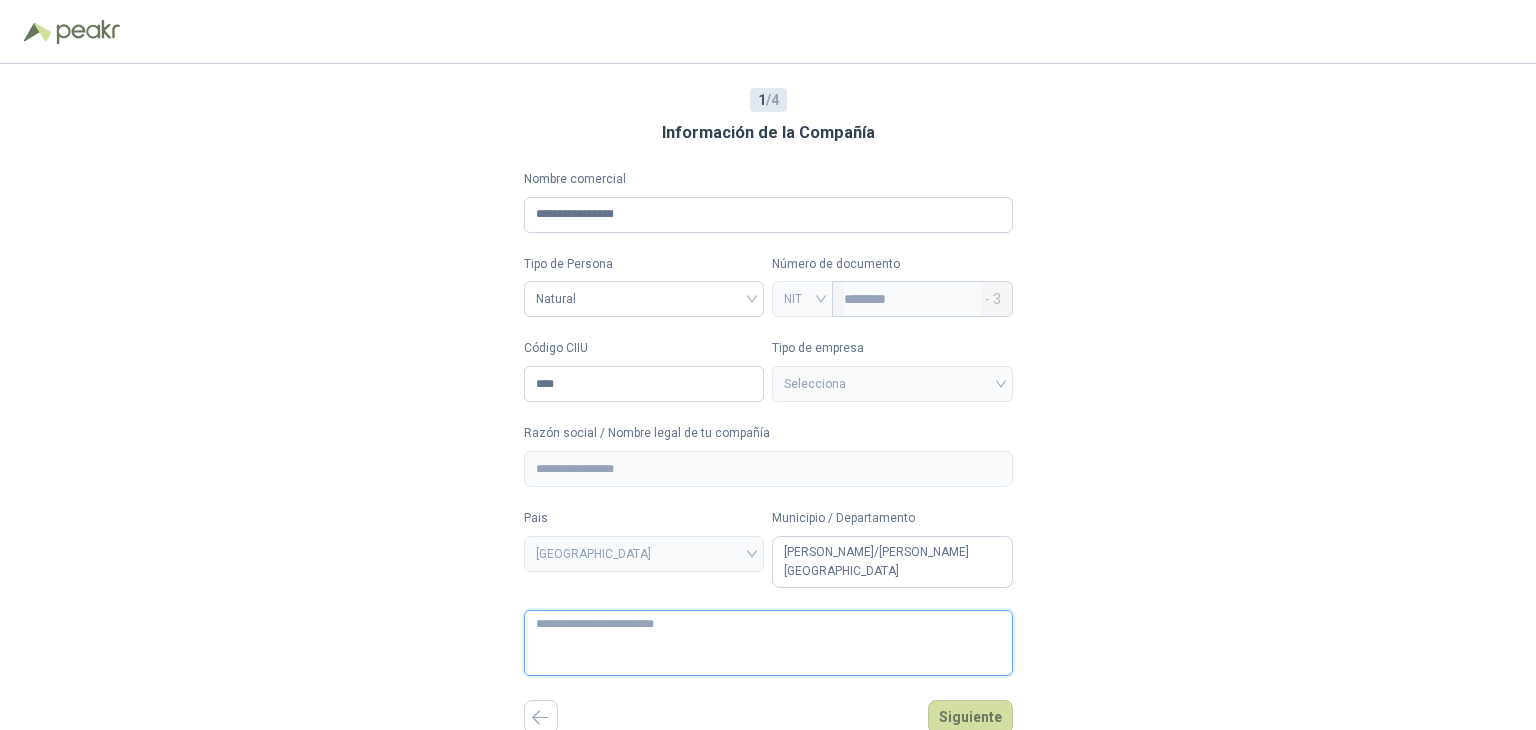 click at bounding box center (768, 643) 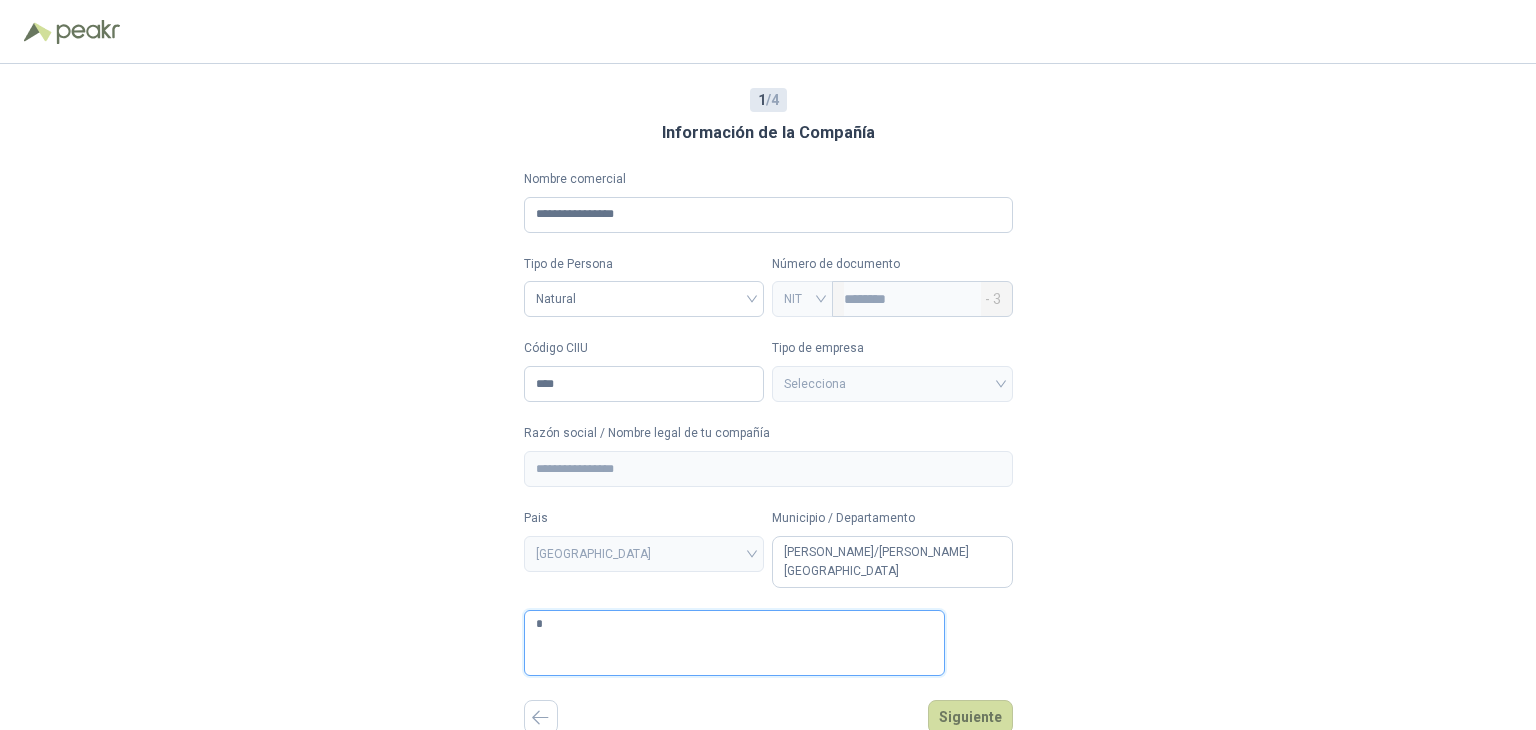 type 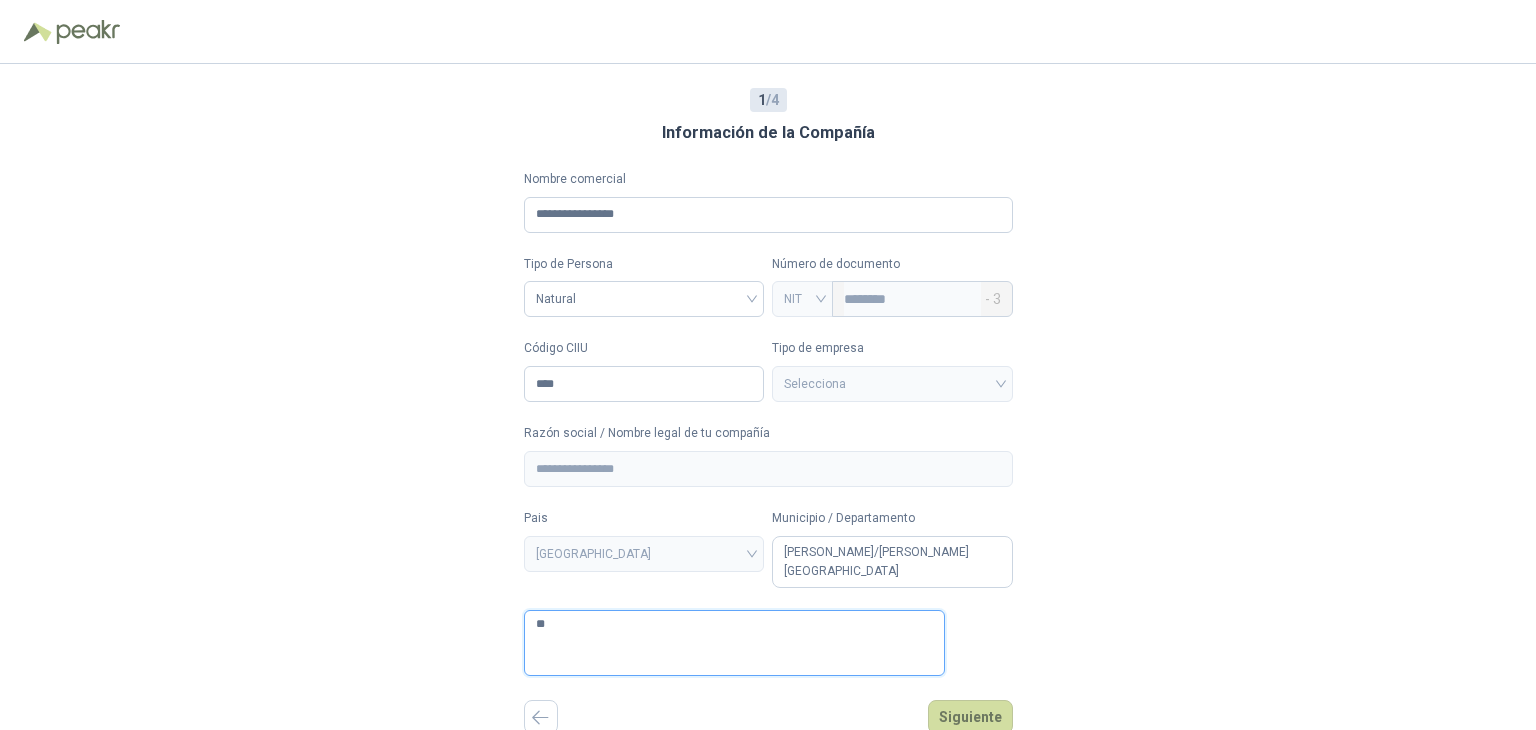 type 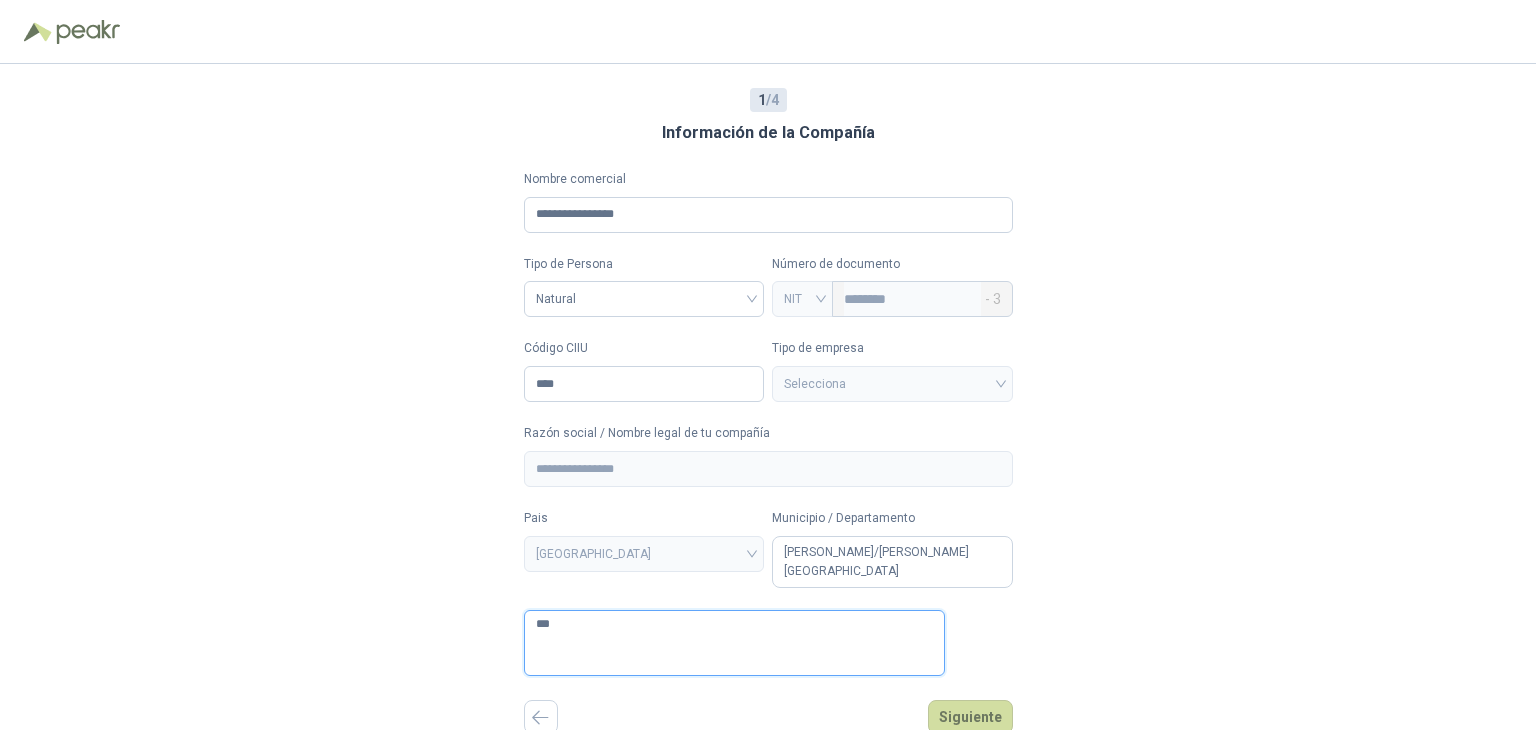 type 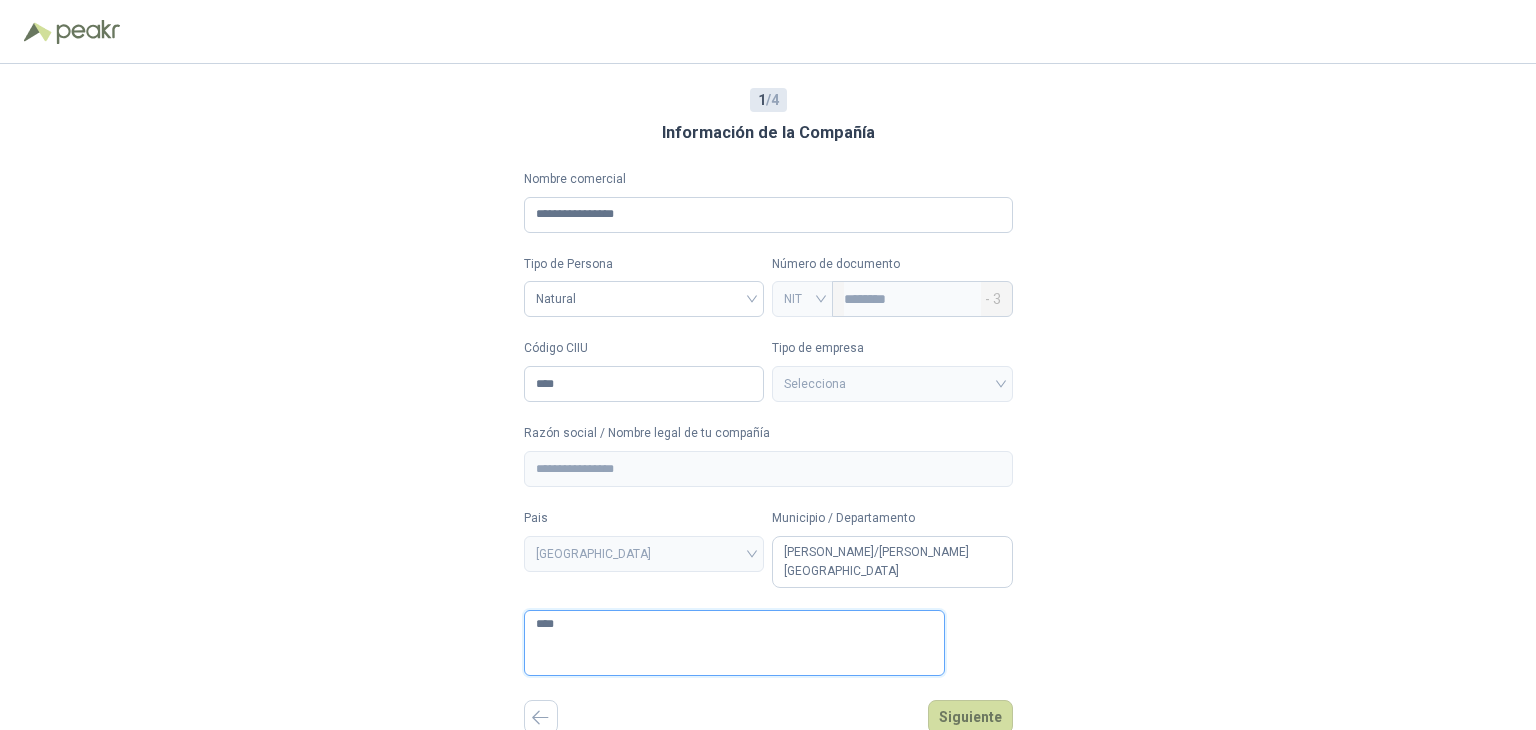 type 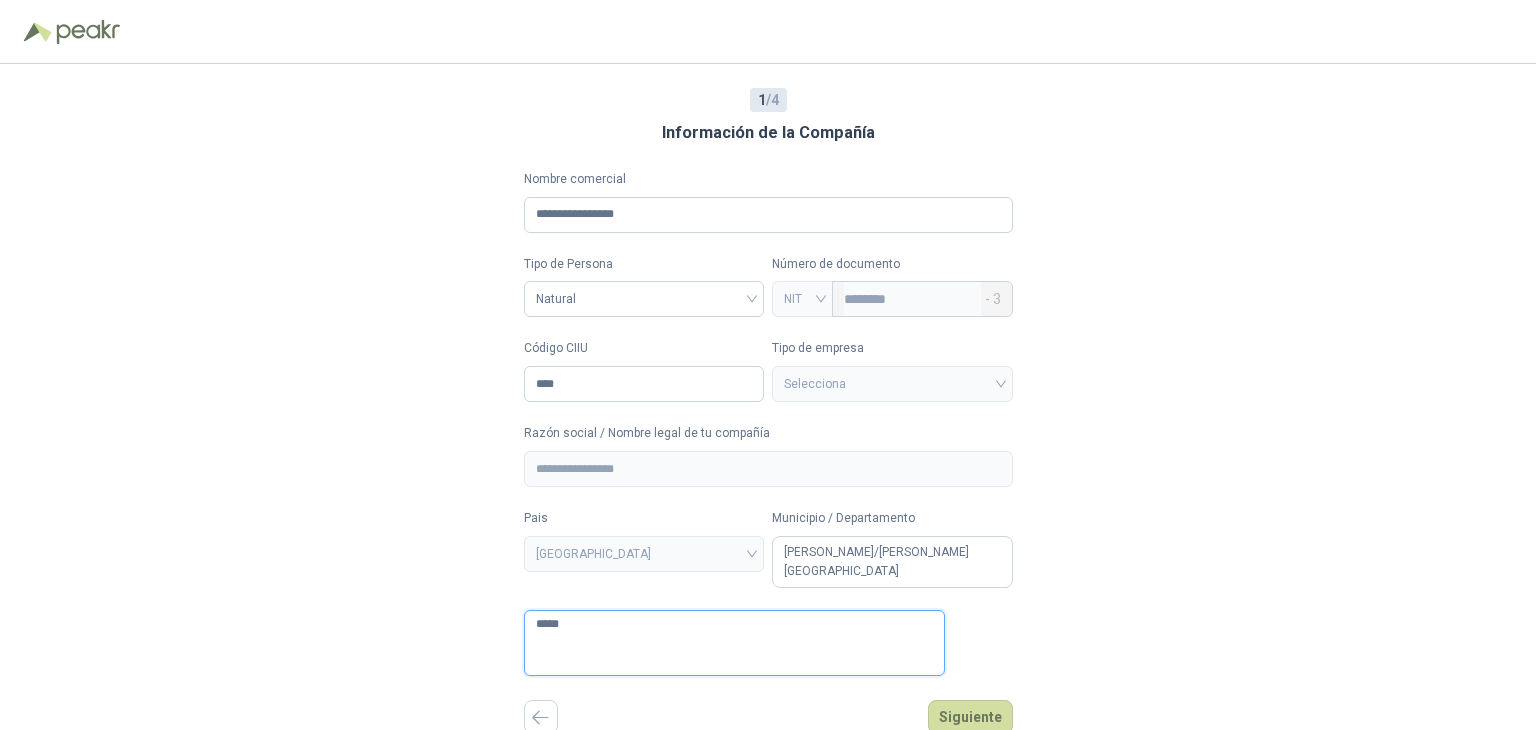 type 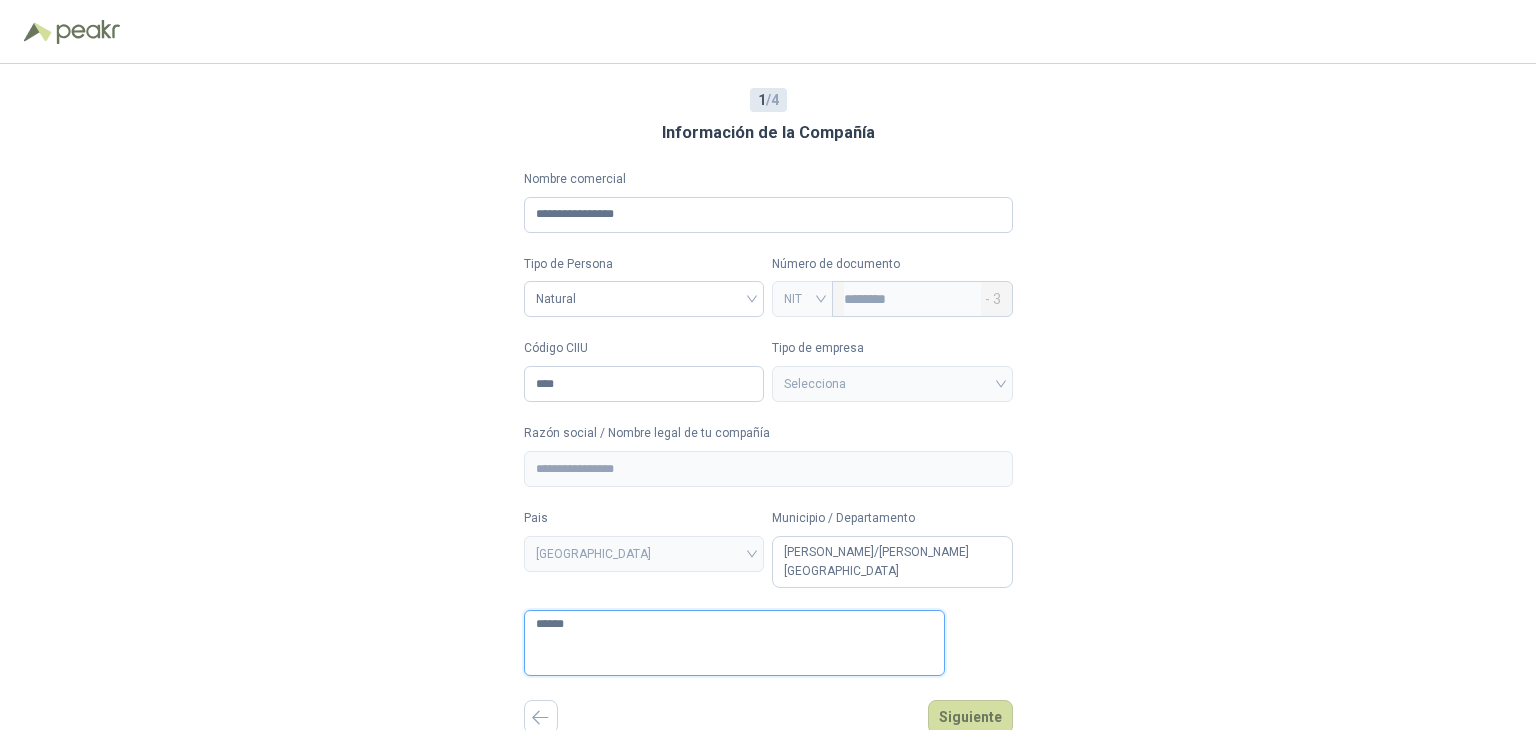 type 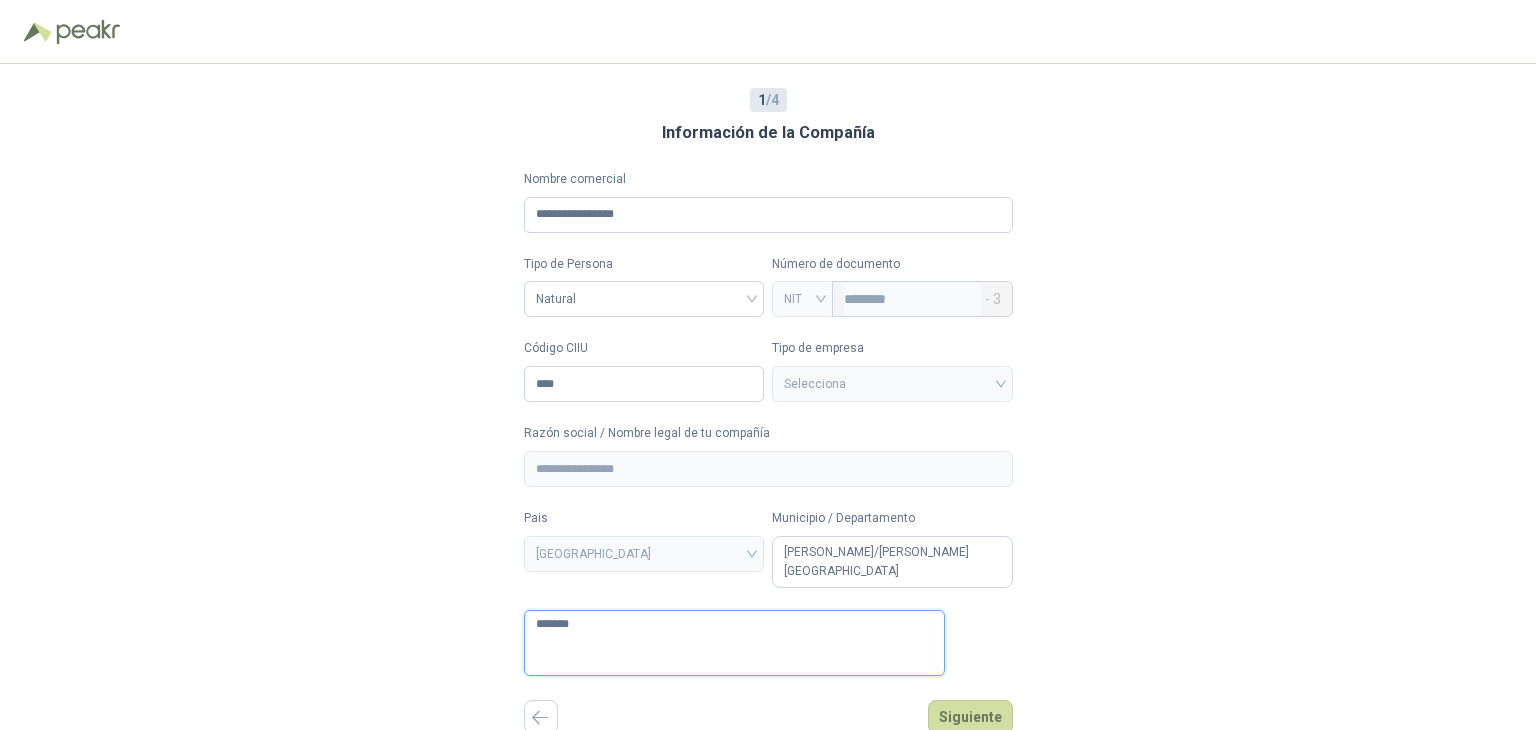 type 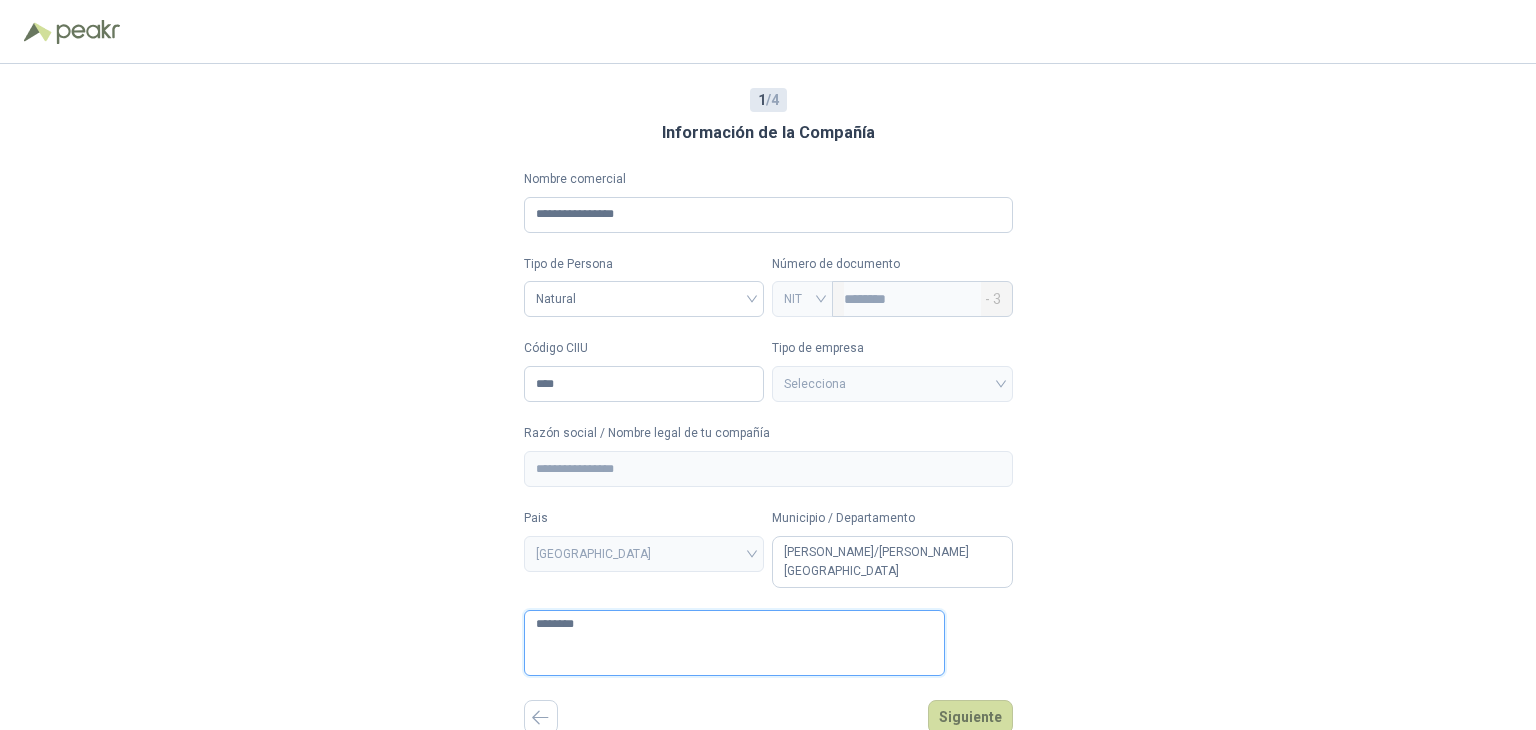 type 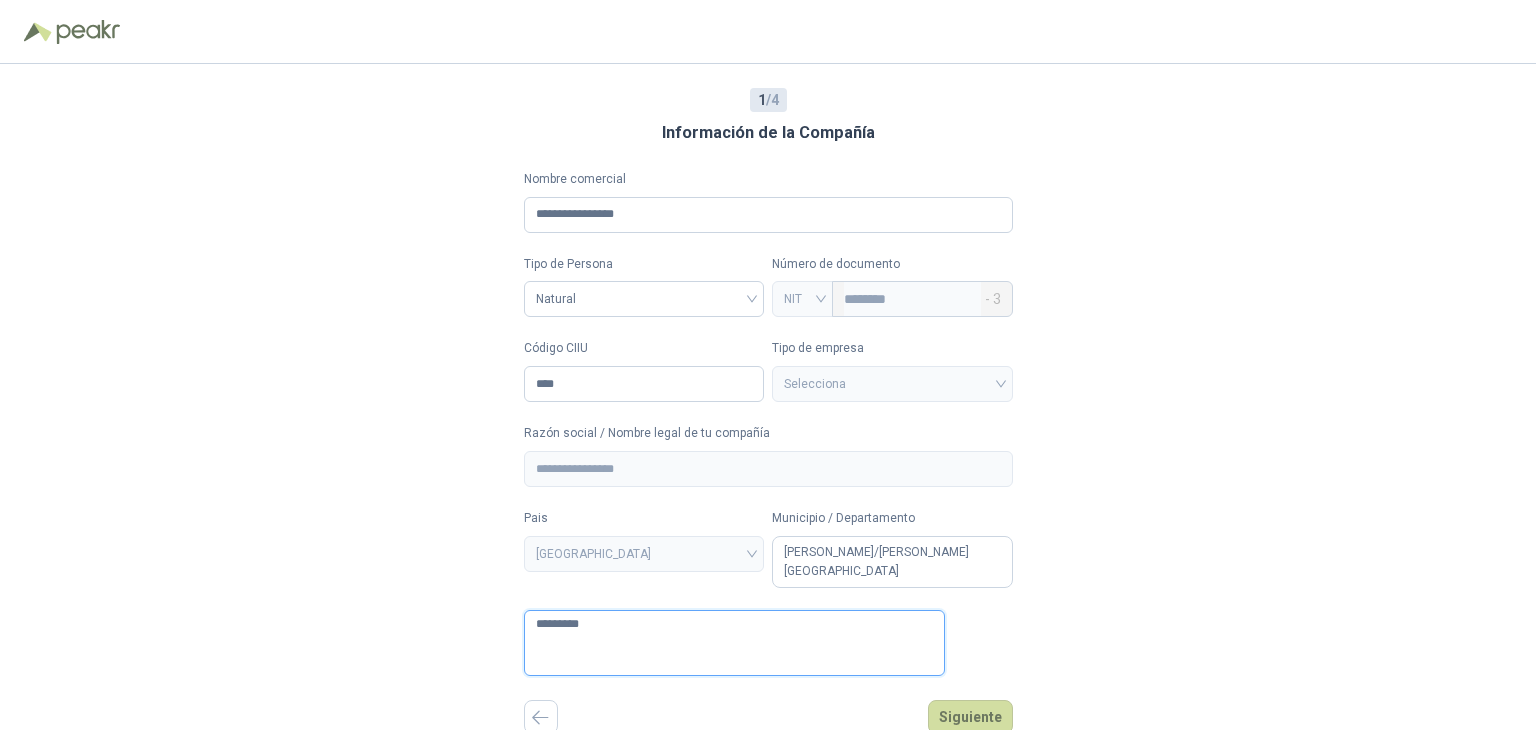 type 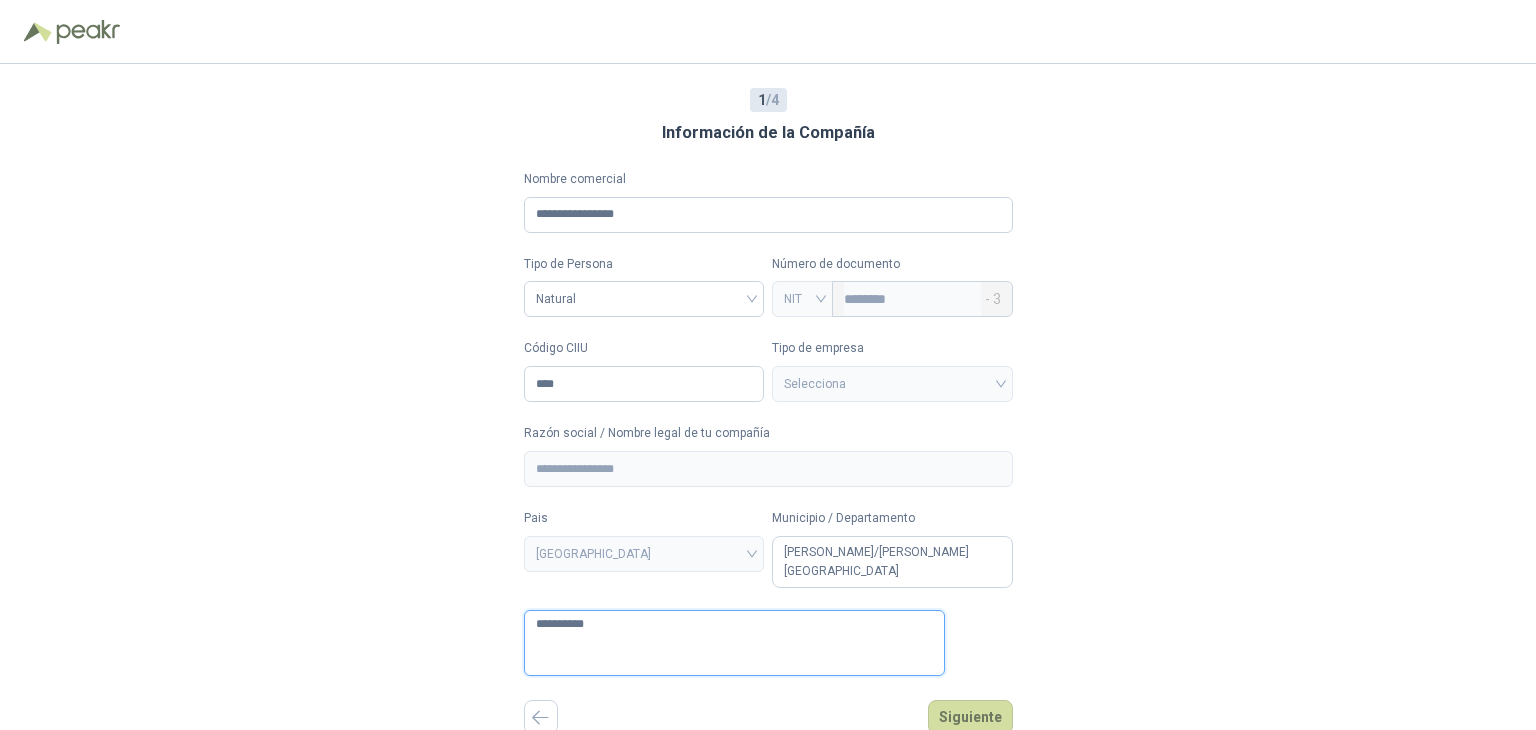 type 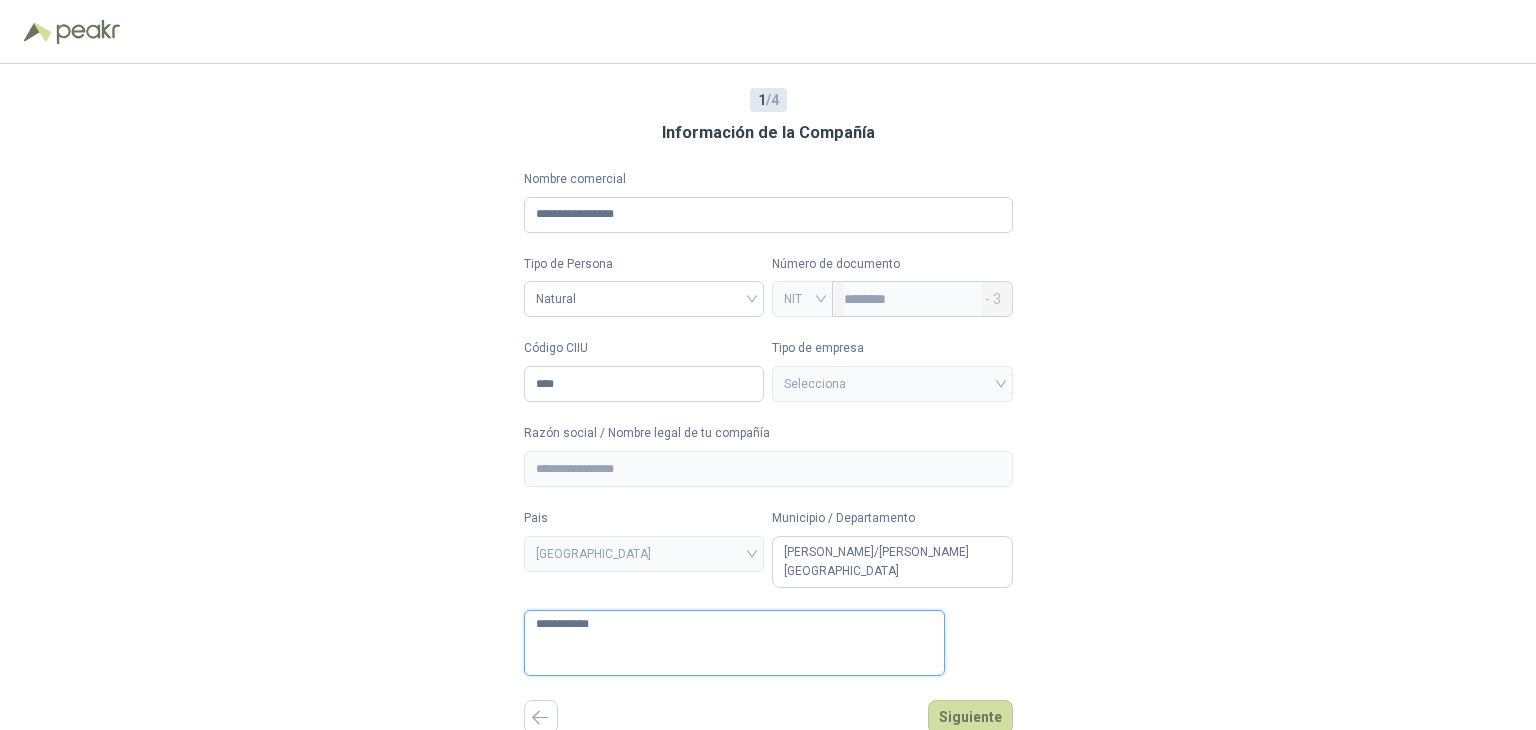 type 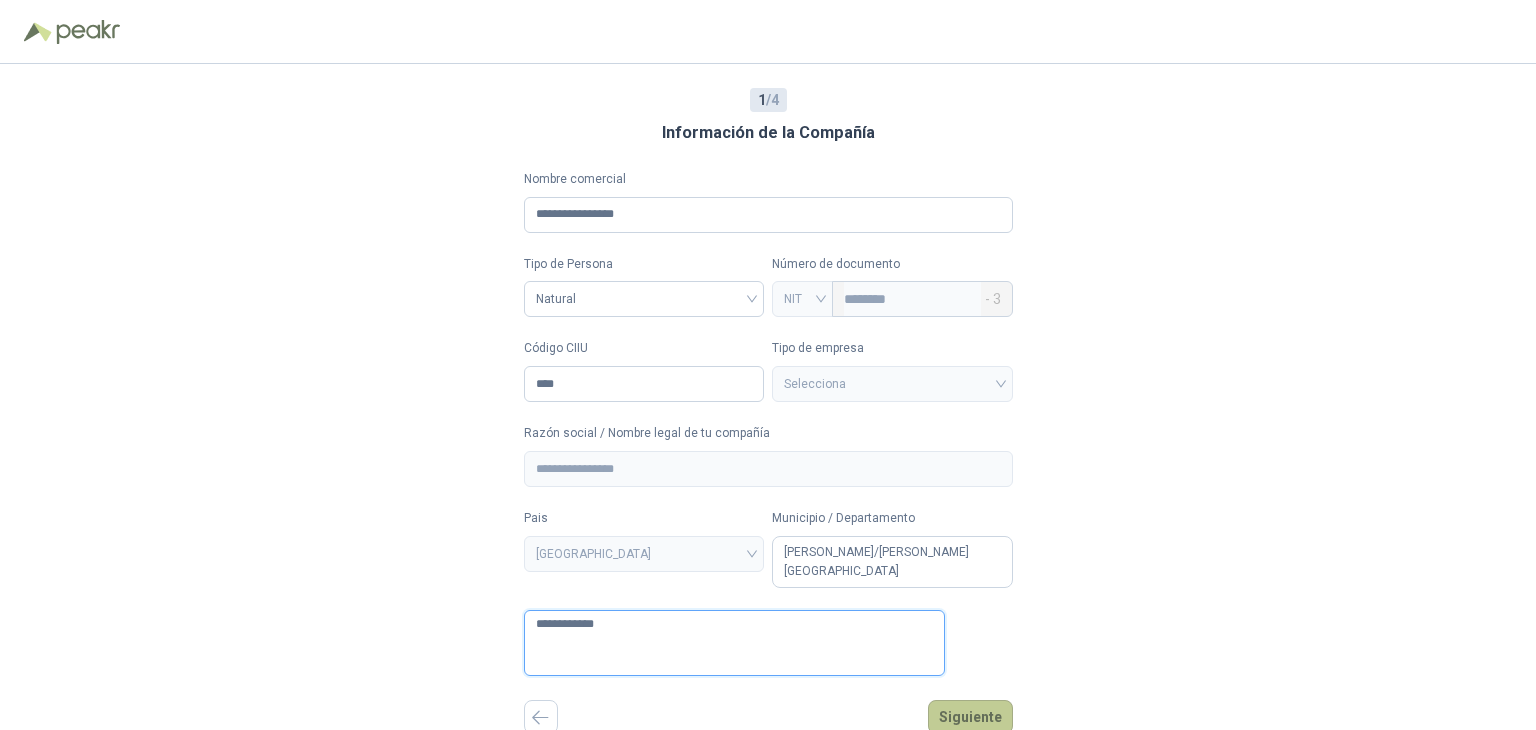 type on "**********" 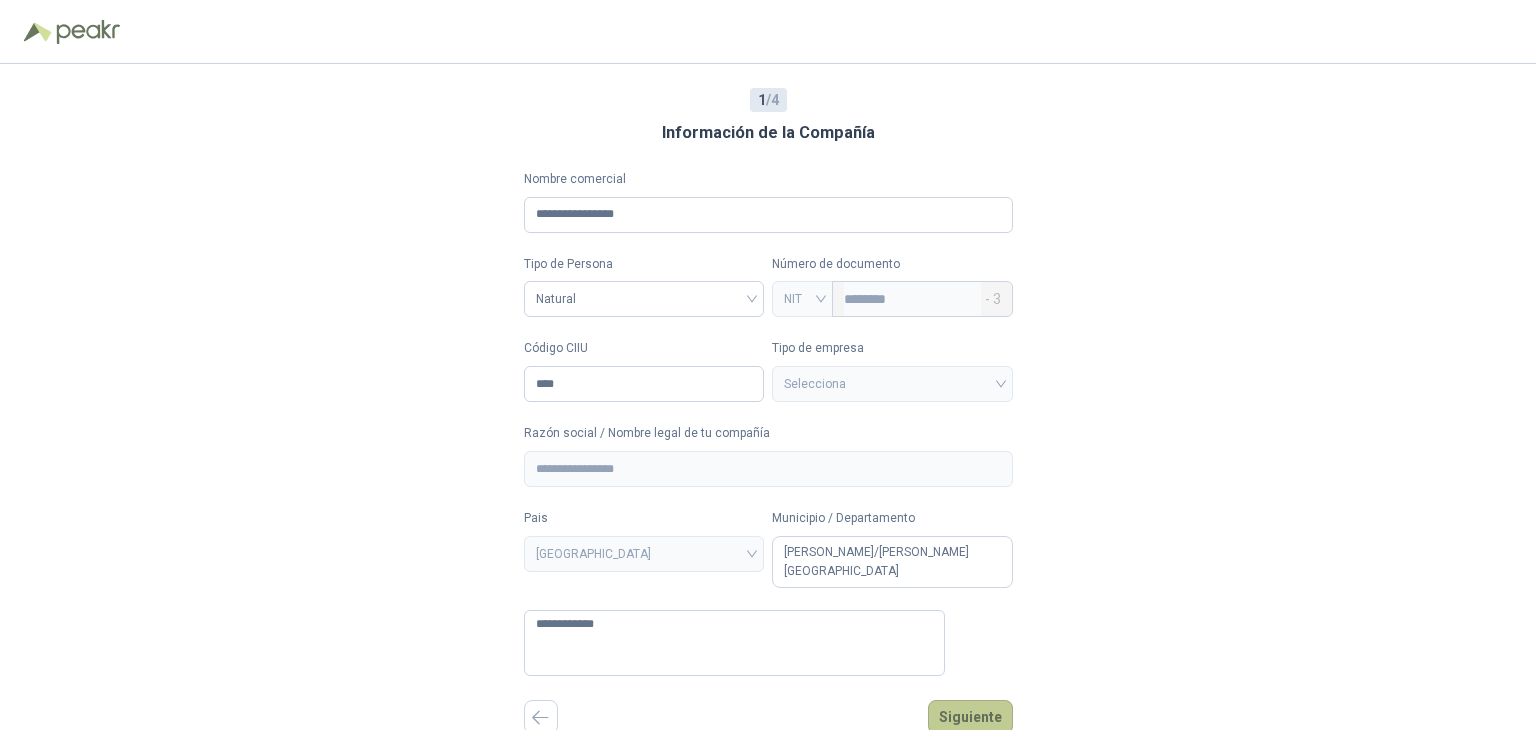 click on "Siguiente" at bounding box center (970, 717) 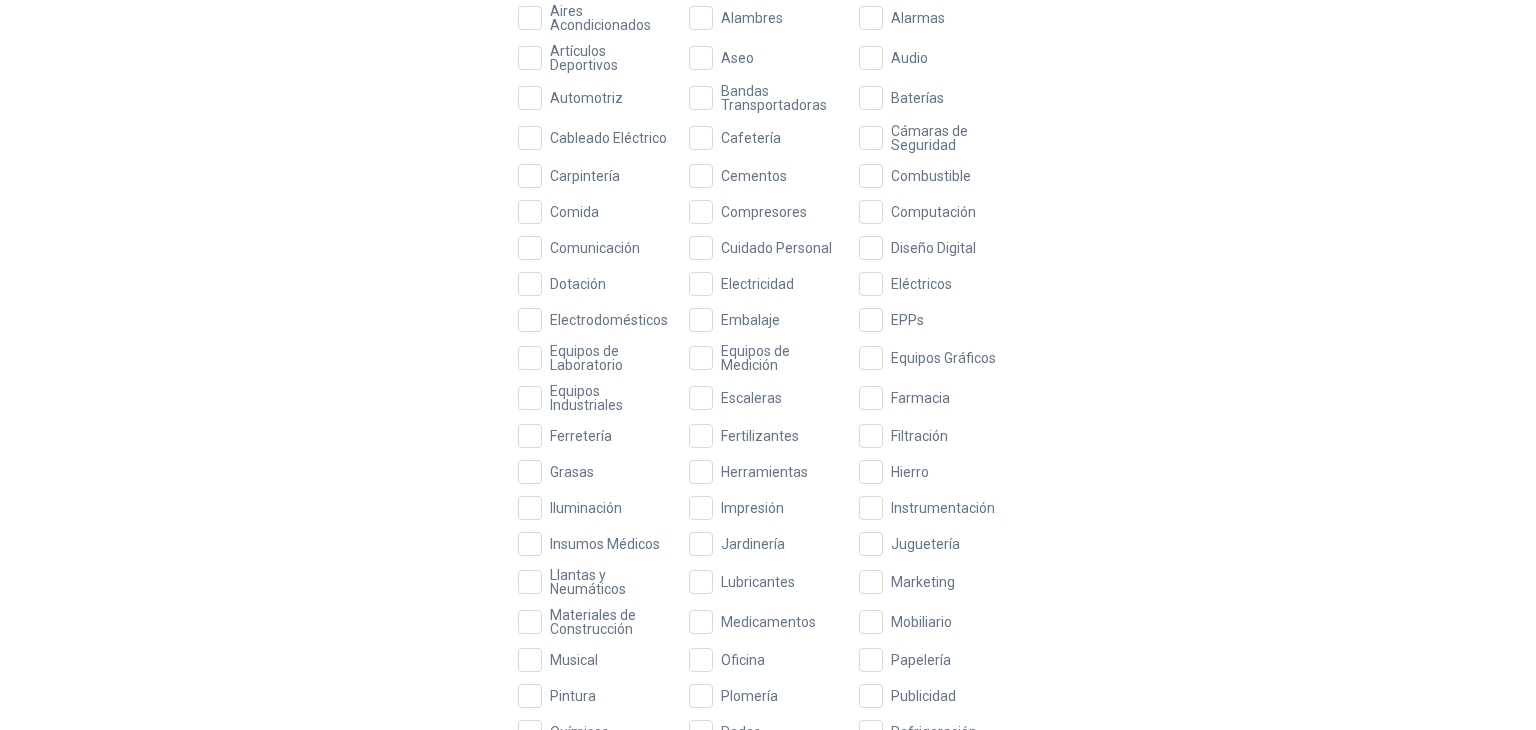 scroll, scrollTop: 160, scrollLeft: 0, axis: vertical 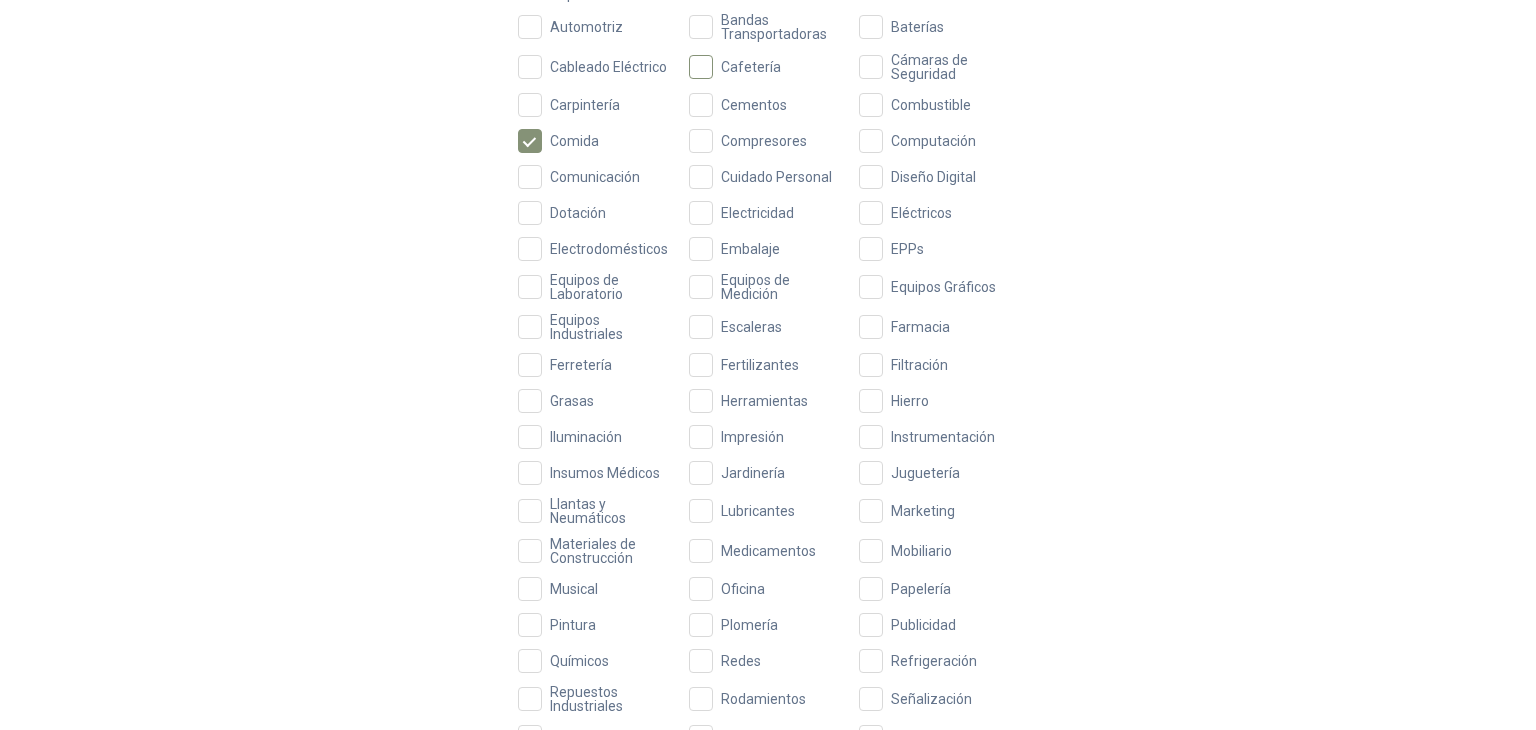 click on "Cafetería" at bounding box center (751, 67) 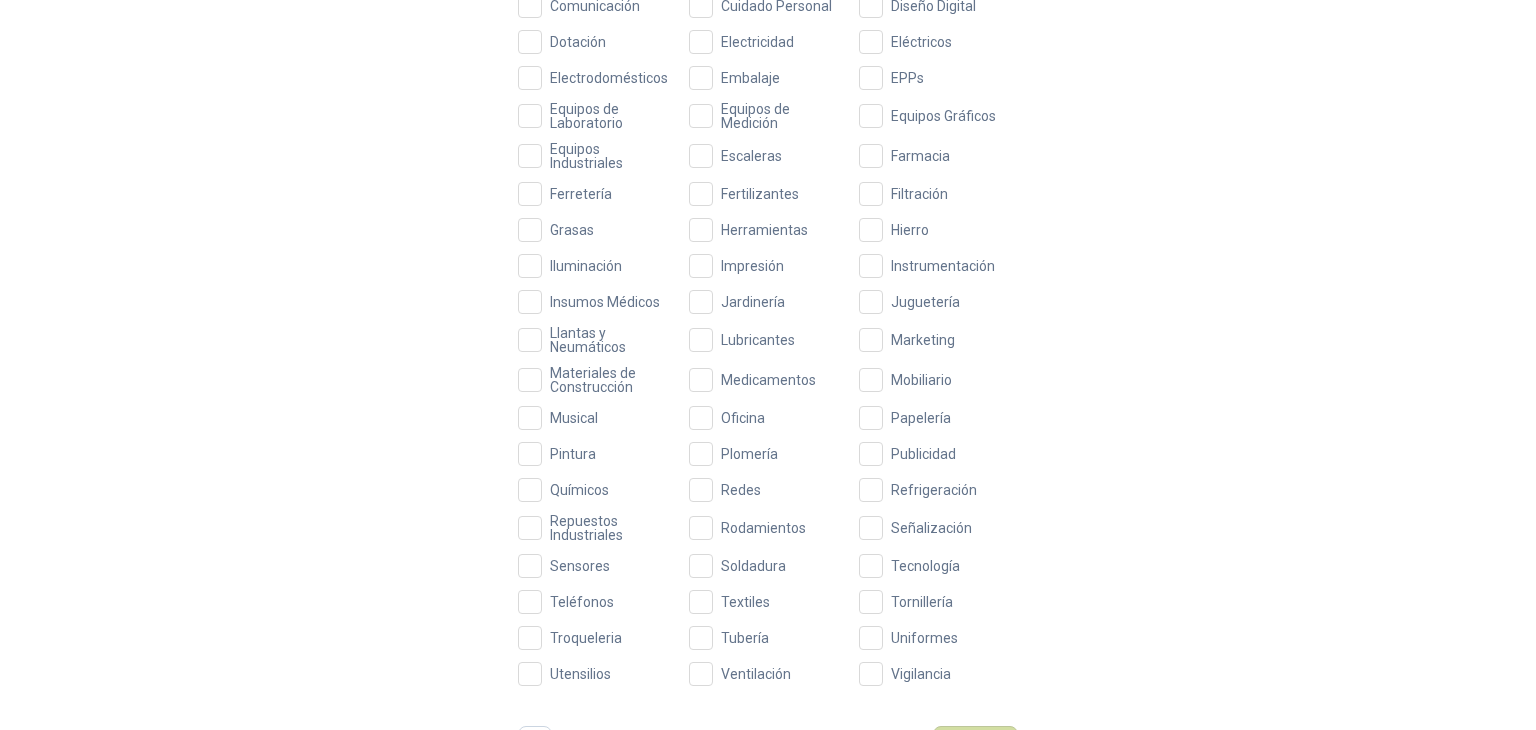 scroll, scrollTop: 560, scrollLeft: 0, axis: vertical 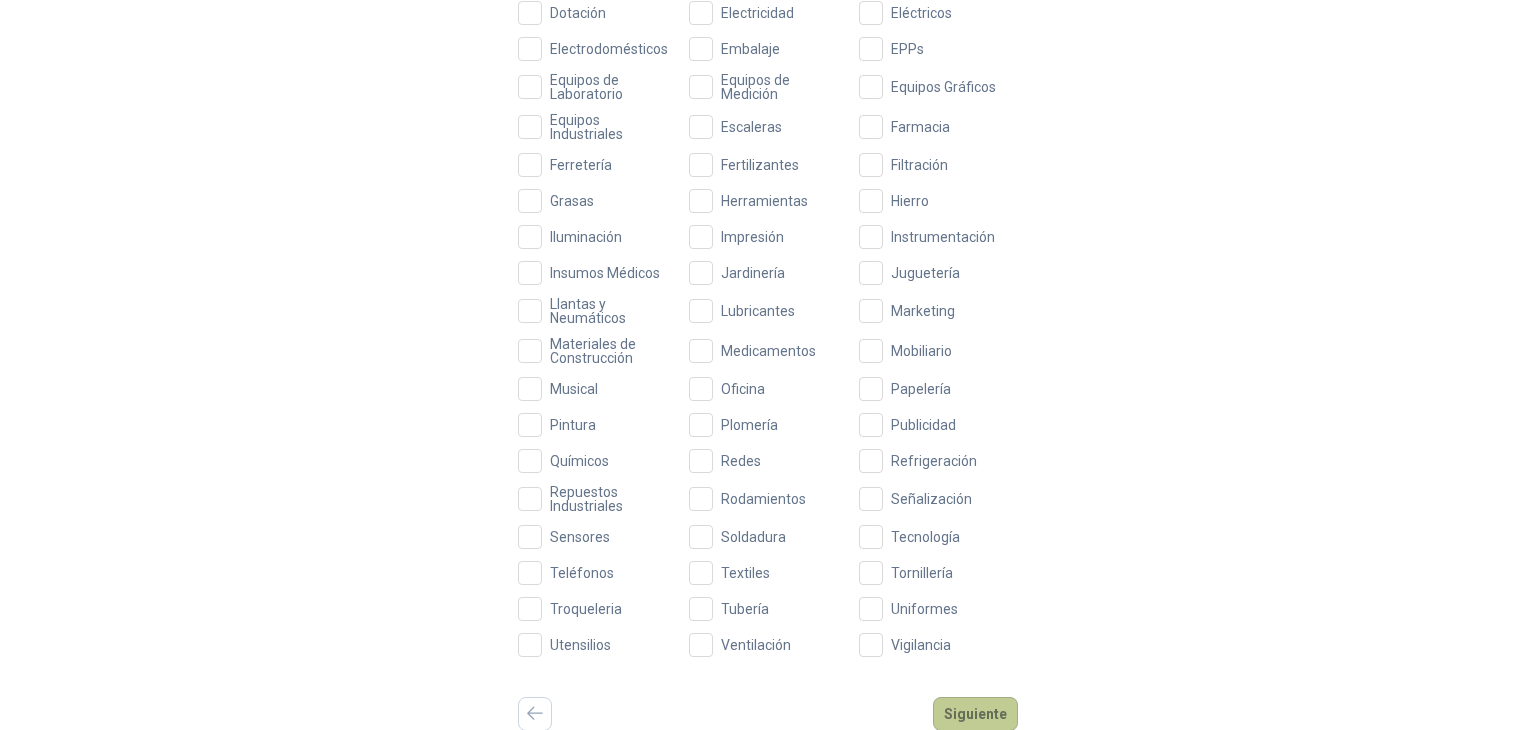 click on "Siguiente" at bounding box center (975, 714) 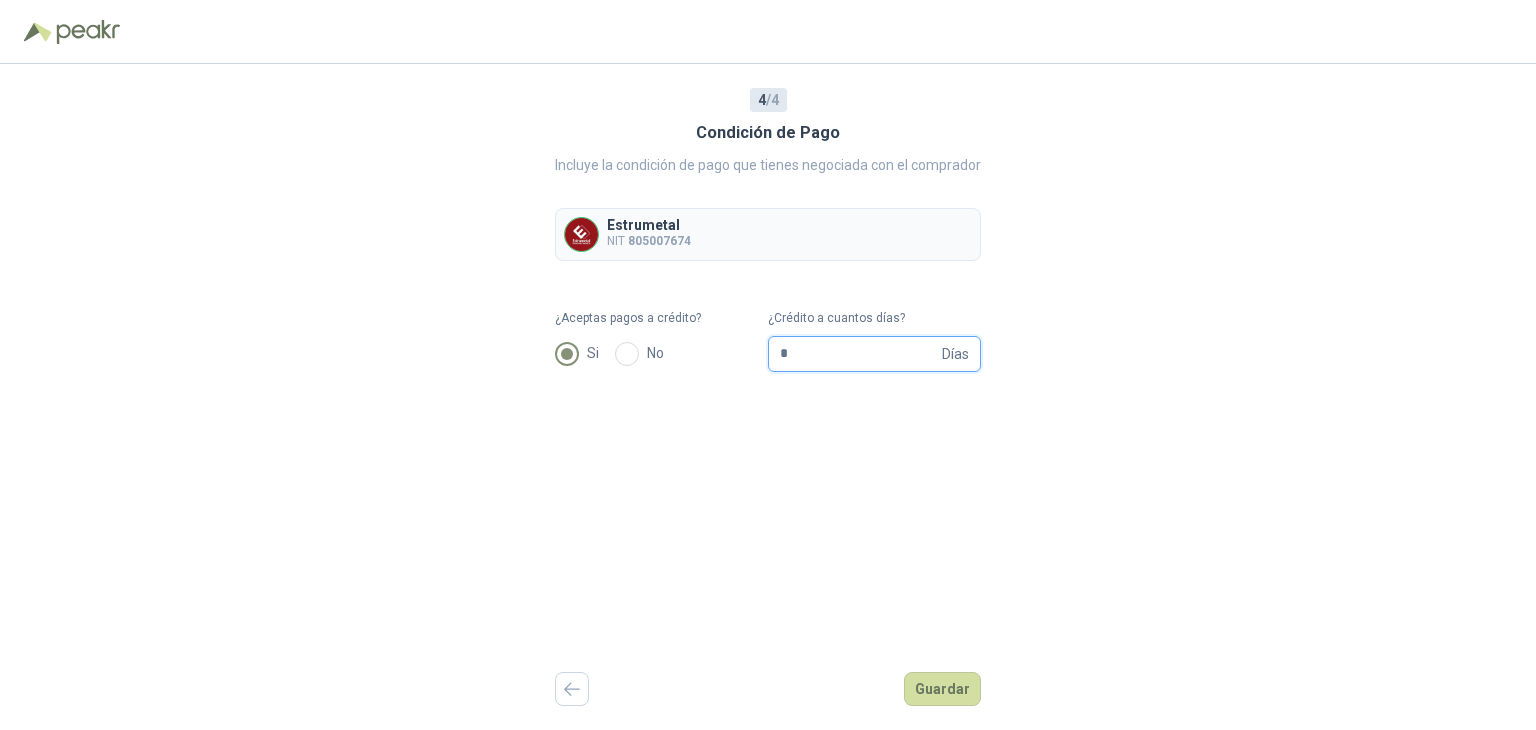 click on "*" at bounding box center [859, 354] 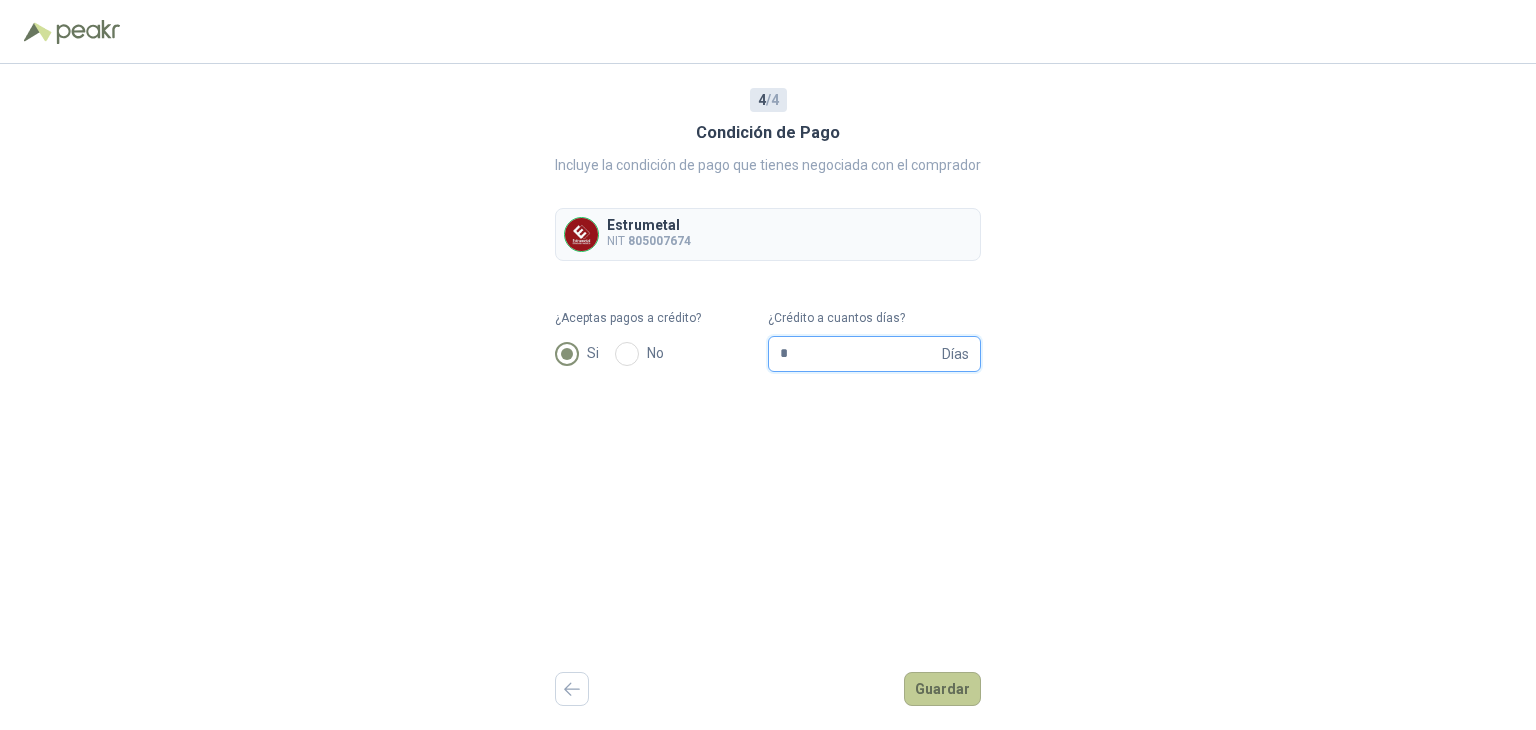 type on "*" 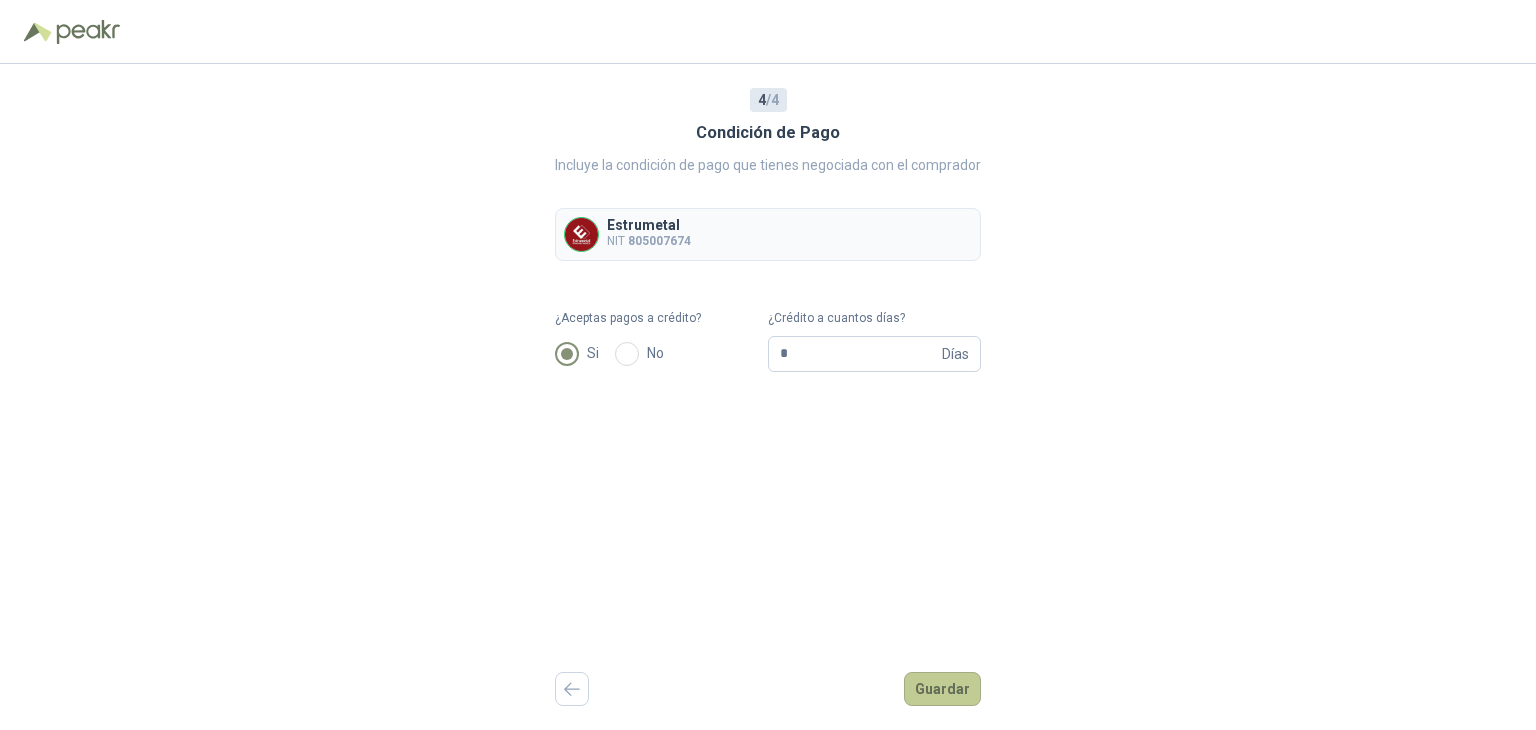 click on "Guardar" at bounding box center [942, 689] 